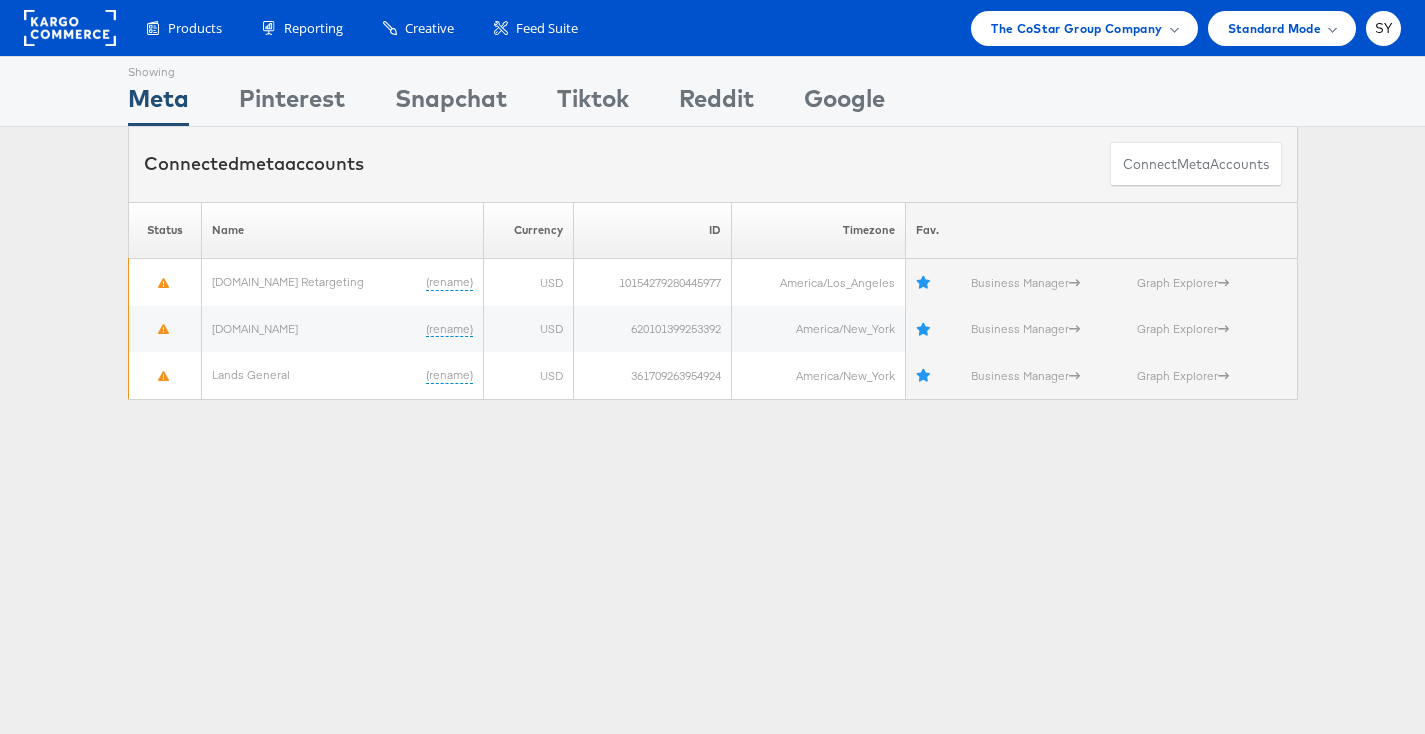 scroll, scrollTop: 0, scrollLeft: 0, axis: both 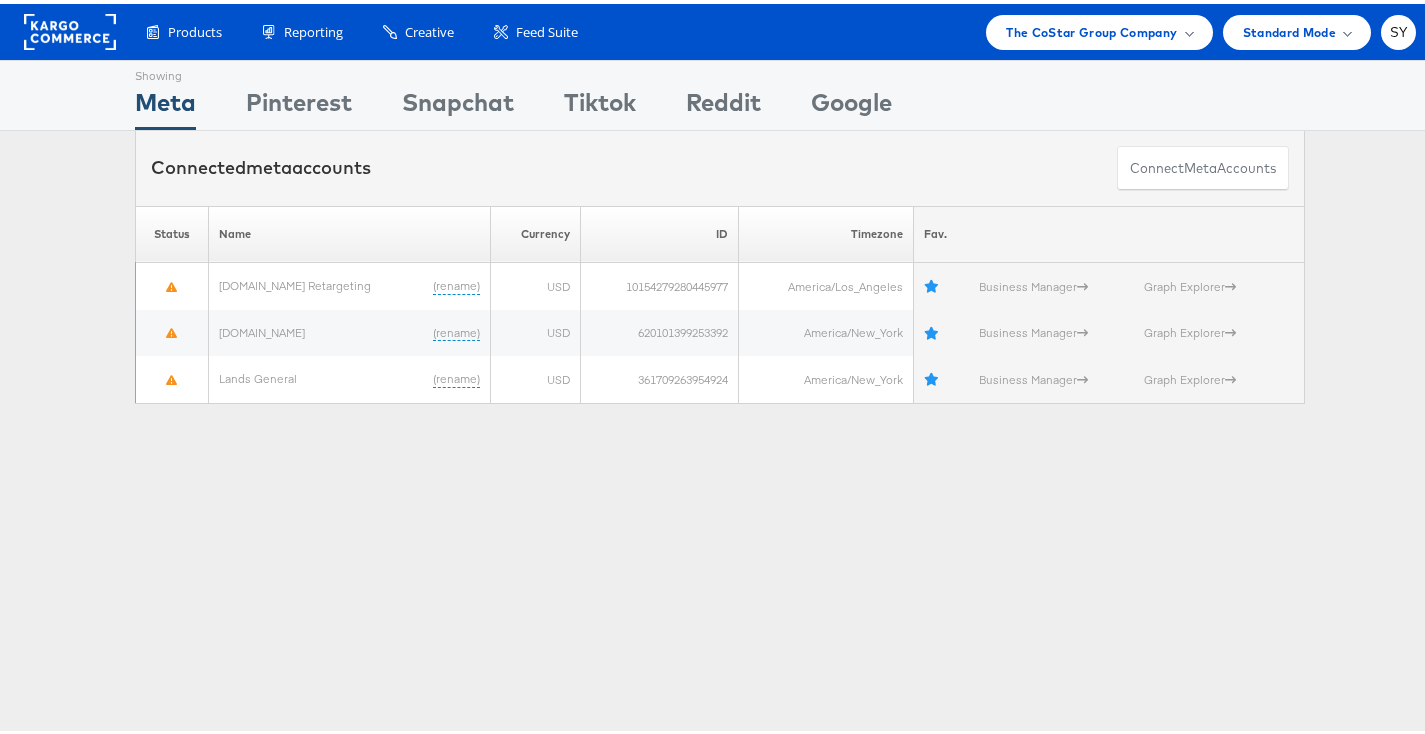 click on "Products
Product Catalogs
Enhance Your Product Catalog, Map Them to Publishers, and Incorporate Overlay Designs.
Product Sets
Create filtered sets to control which products appear in your ads.
Reporting
Scheduled Reports
Automate Meta reports to run at a specific time.
Kargo Reporting" at bounding box center [720, 28] 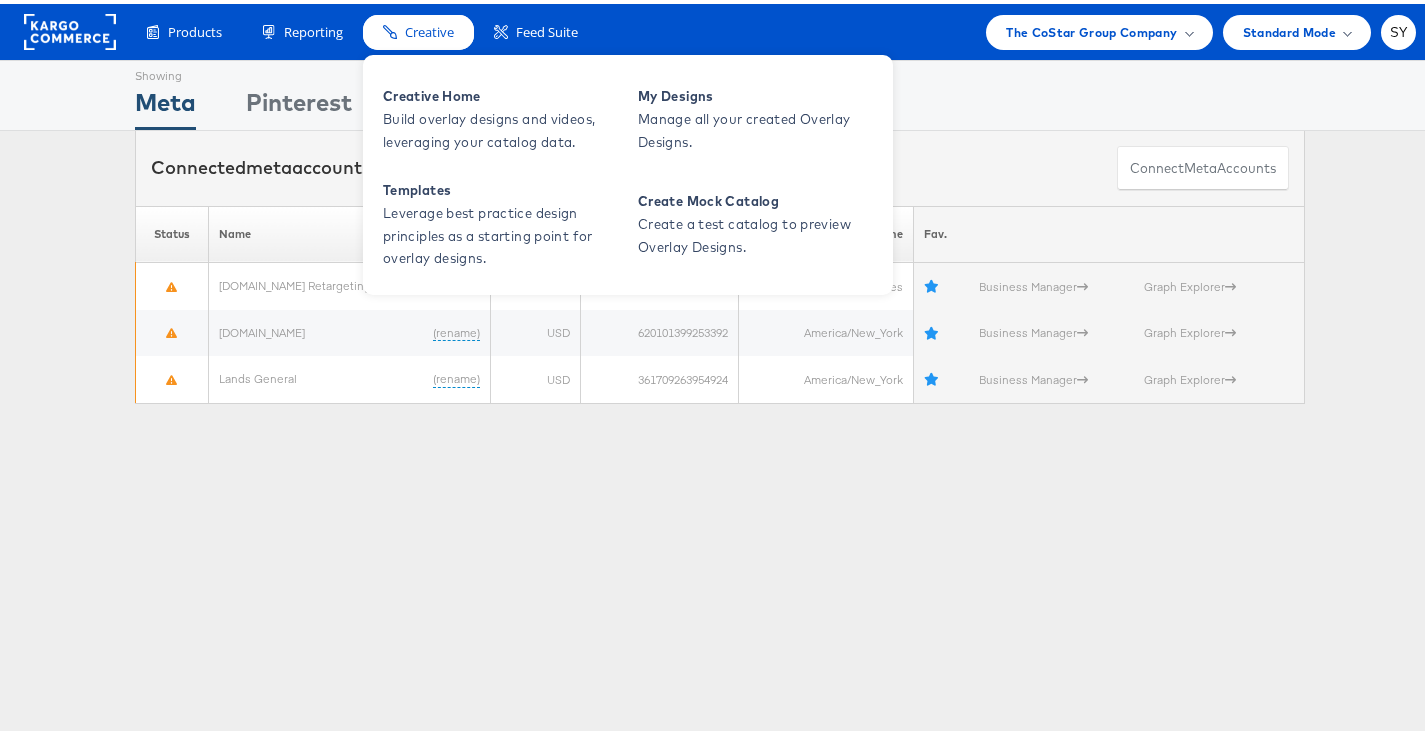 click on "Creative" at bounding box center [418, 28] 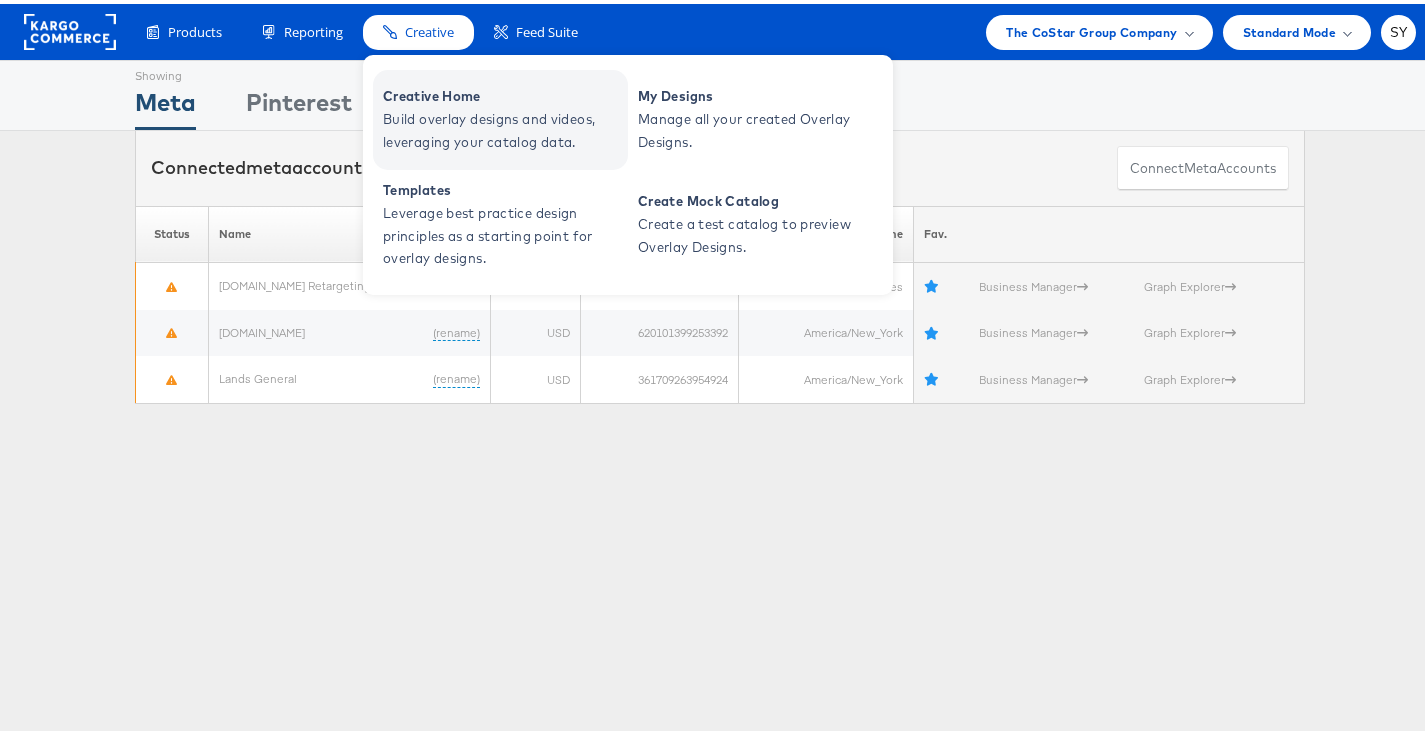click on "Creative Home" at bounding box center [503, 92] 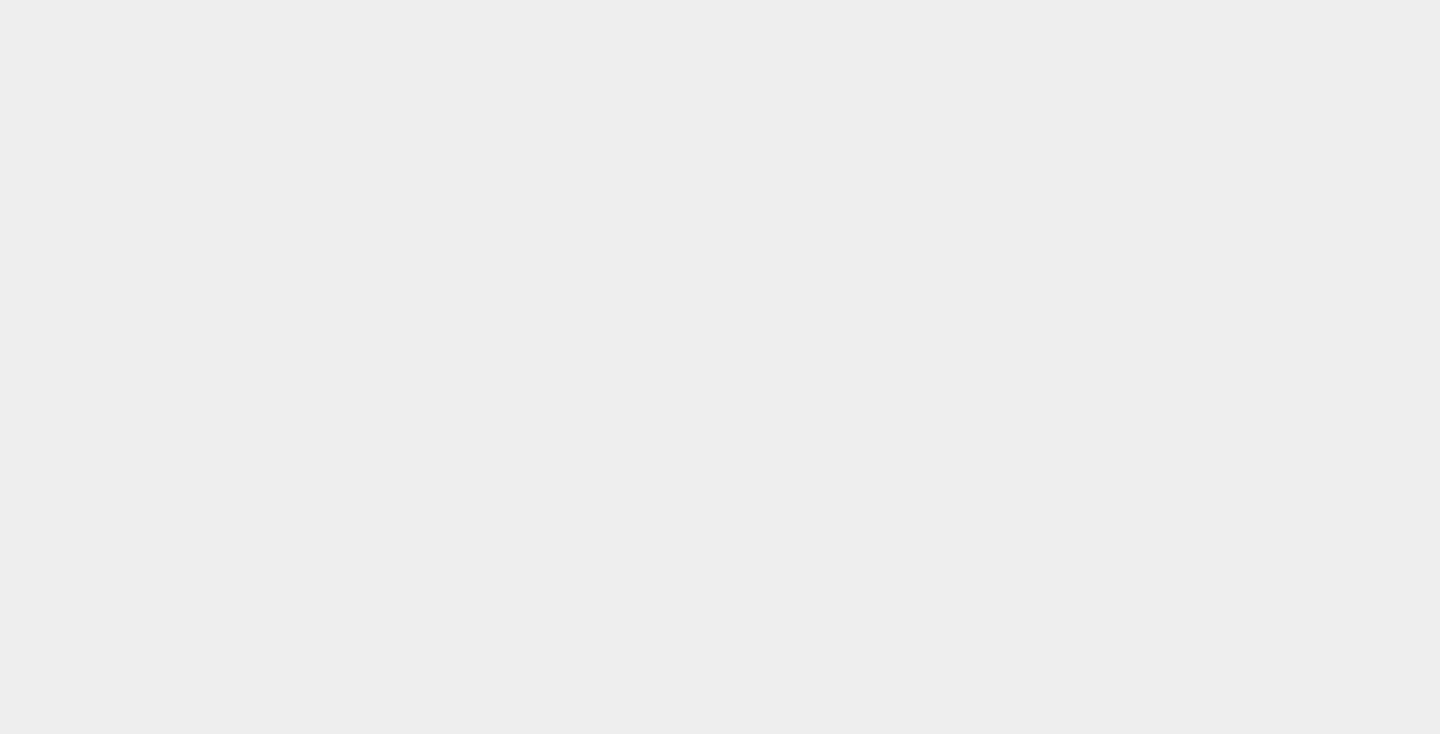 scroll, scrollTop: 0, scrollLeft: 0, axis: both 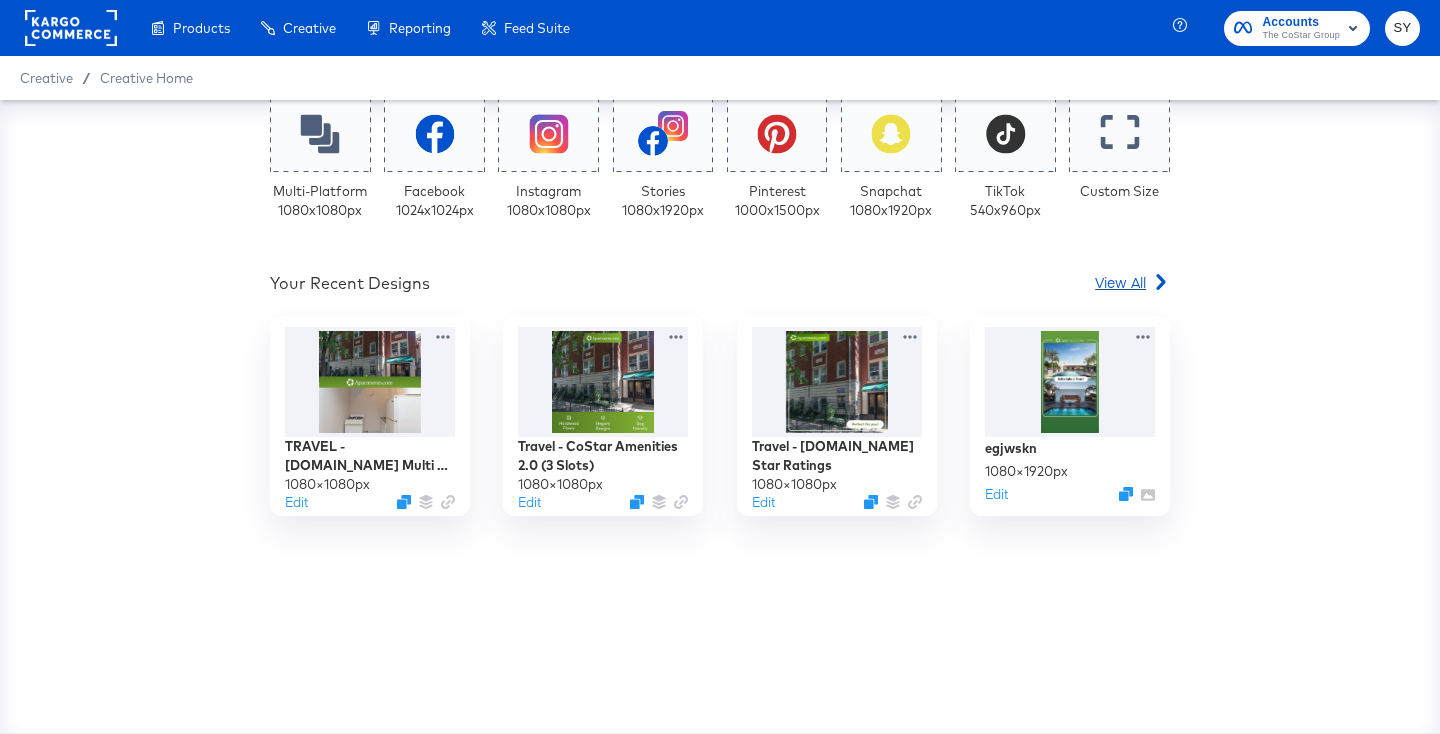 click on "View All" at bounding box center (1120, 282) 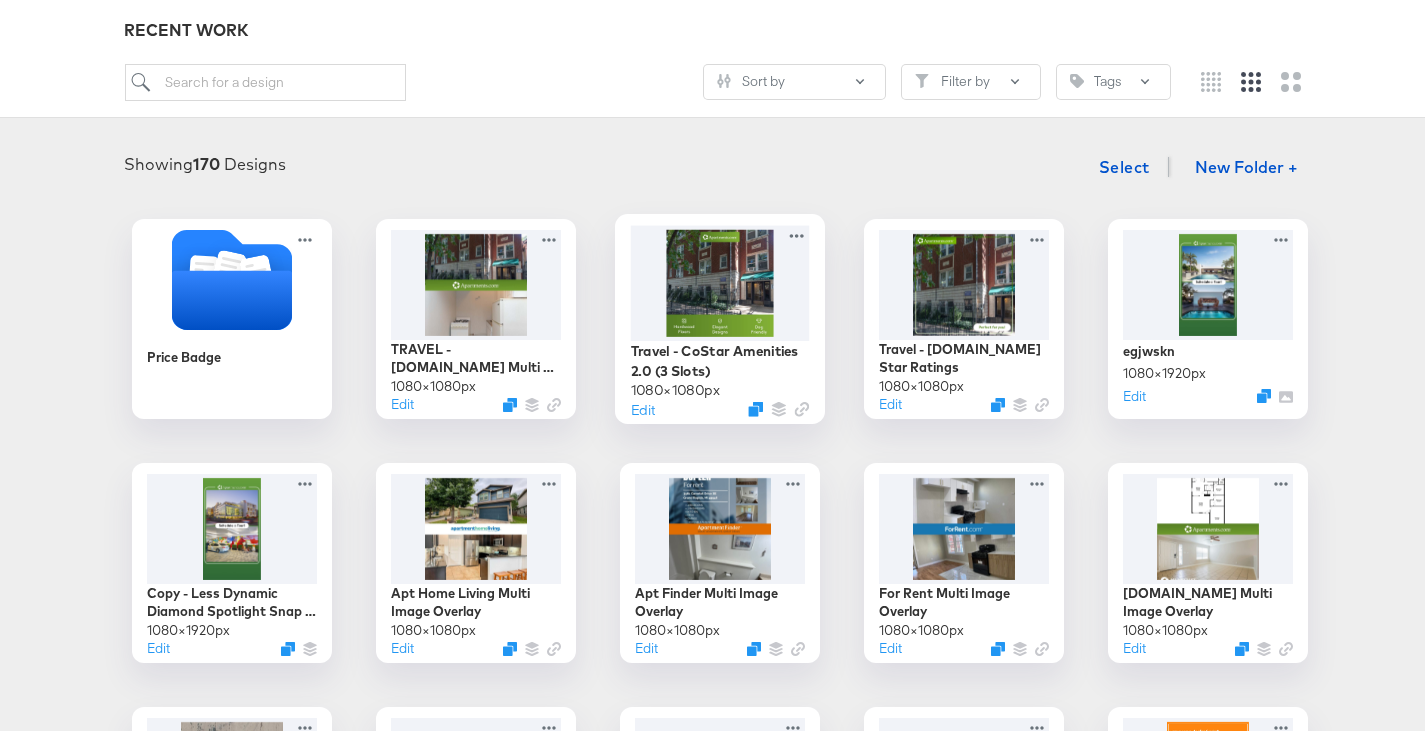 scroll, scrollTop: 234, scrollLeft: 0, axis: vertical 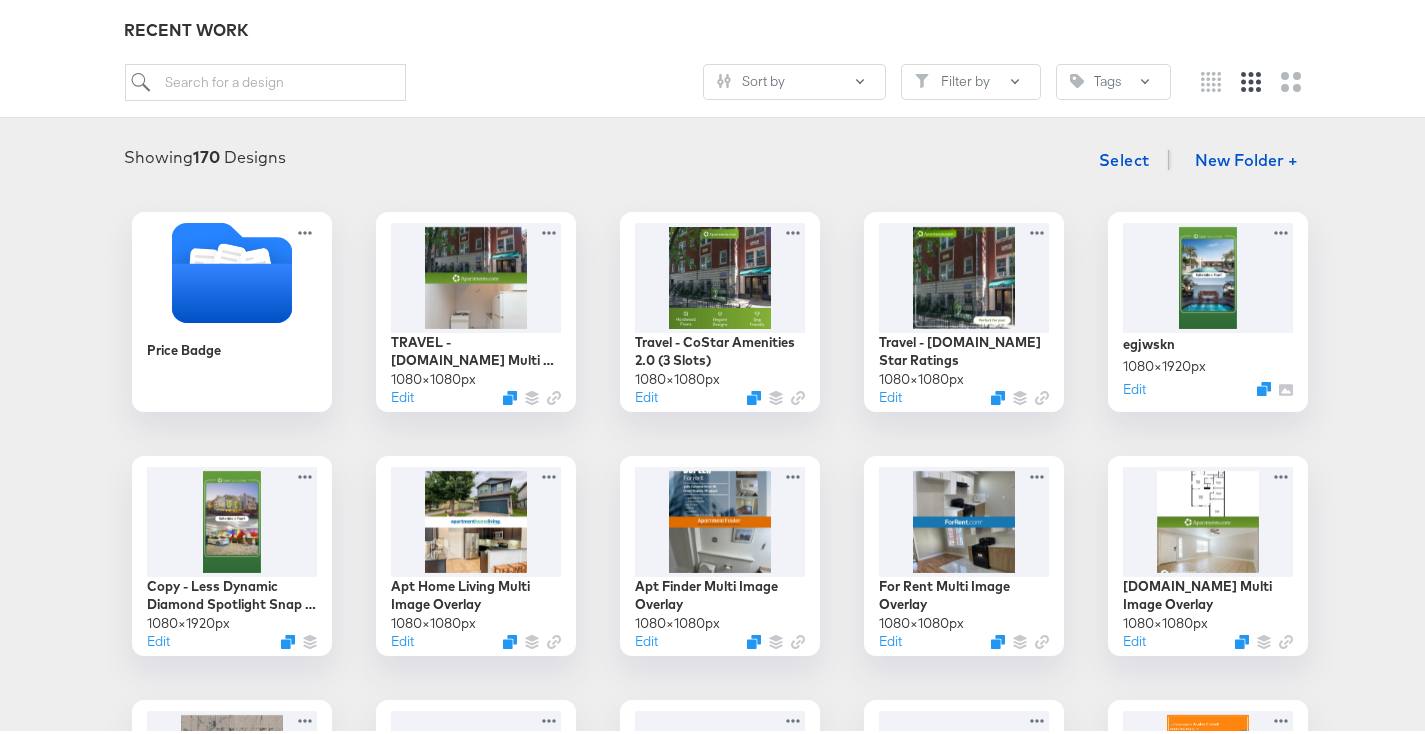 click on "Price Badge TRAVEL - Apartments.com Multi Image Overlay 1080  ×  1080  px Edit Travel - CoStar Amenities 2.0 (3 Slots) 1080  ×  1080  px Edit Travel - Apartments.com Star Ratings 1080  ×  1080  px Edit egjwskn 1080  ×  1920  px Edit Copy - Less Dynamic Diamond Spotlight Snap Overlay 1080  ×  1920  px Edit Apt Home Living Multi Image Overlay 1080  ×  1080  px Edit Apt Finder Multi Image Overlay 1080  ×  1080  px Edit For Rent Multi Image Overlay 1080  ×  1080  px Edit Apartments.com Multi Image Overlay 1080  ×  1080  px Edit Image resize only 1080  ×  1080  px Edit 4x5 Homes.com Test Period Overlay 5 1080  ×  1350  px Edit 4x5 Homes.com Test Period Overlay 4 1080  ×  1350  px Edit 4x5 Homes.com Test Period Overlay 3 1080  ×  1350  px Edit 4x5 Homes.com Test Period Overlay 2 1080  ×  1350  px Edit 4x5 Homes.com Test Period Overlay 1  1080  ×  1350  px Edit 9x16 Homes.com Test Period Overlay 5 1080  ×  1920  px Edit 9x16 Homes.com Test Period Overlay 4 1080  ×  1920  px Edit 1080  ×  1920  px" at bounding box center [720, 918] 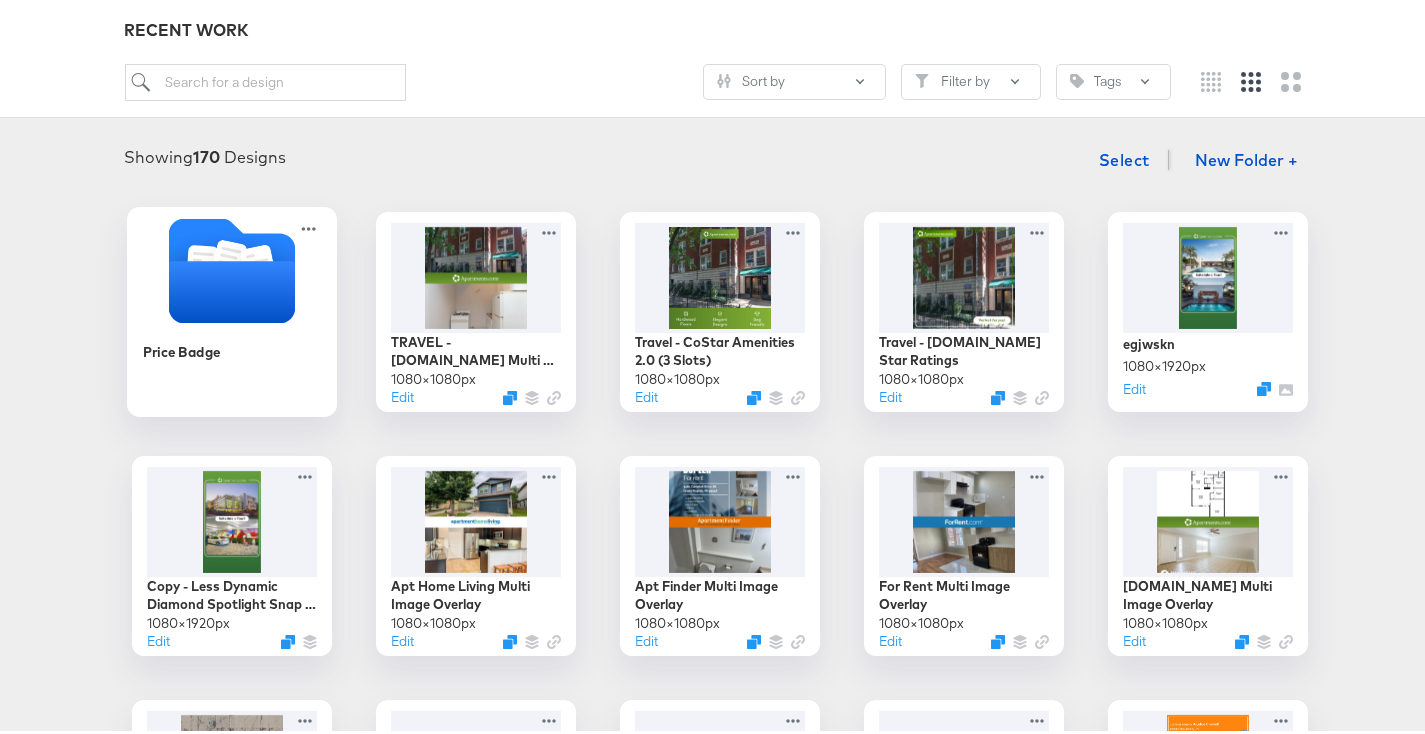 click 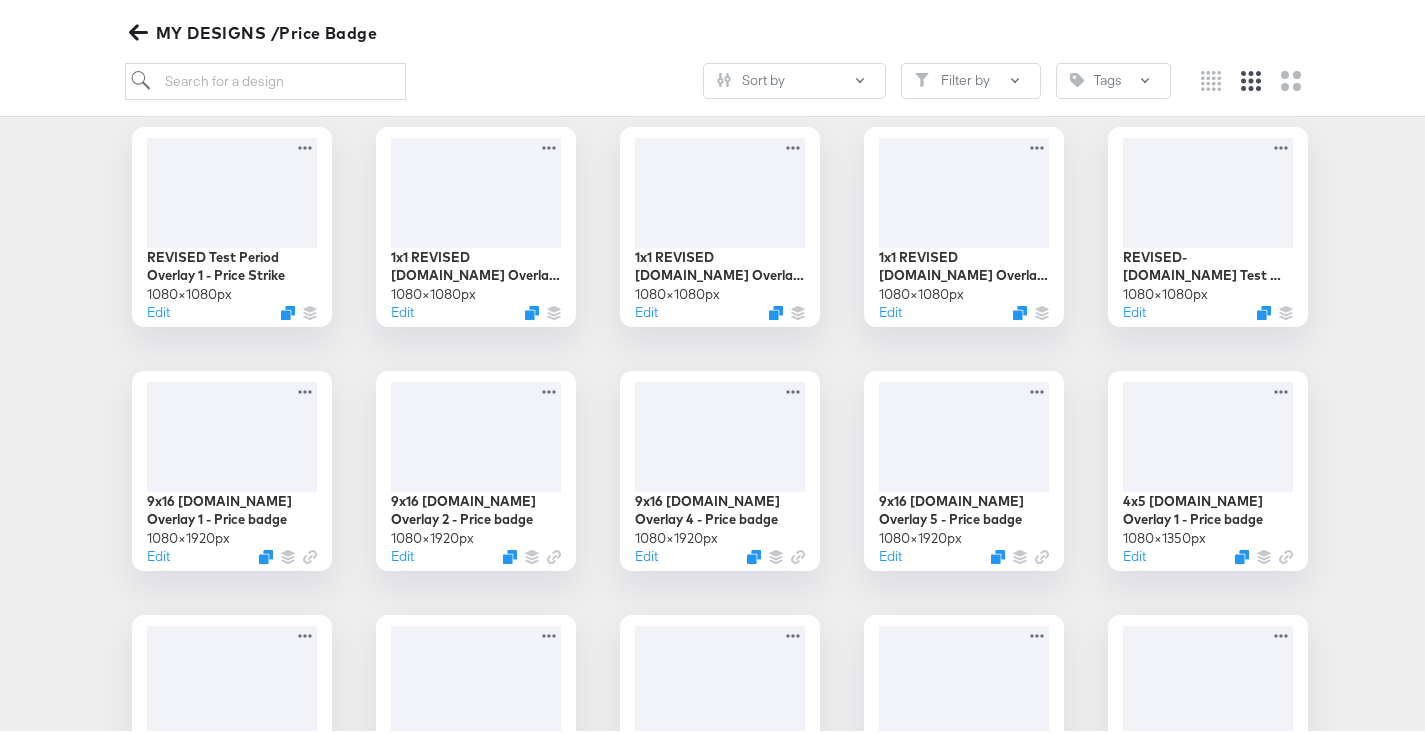 scroll, scrollTop: 320, scrollLeft: 0, axis: vertical 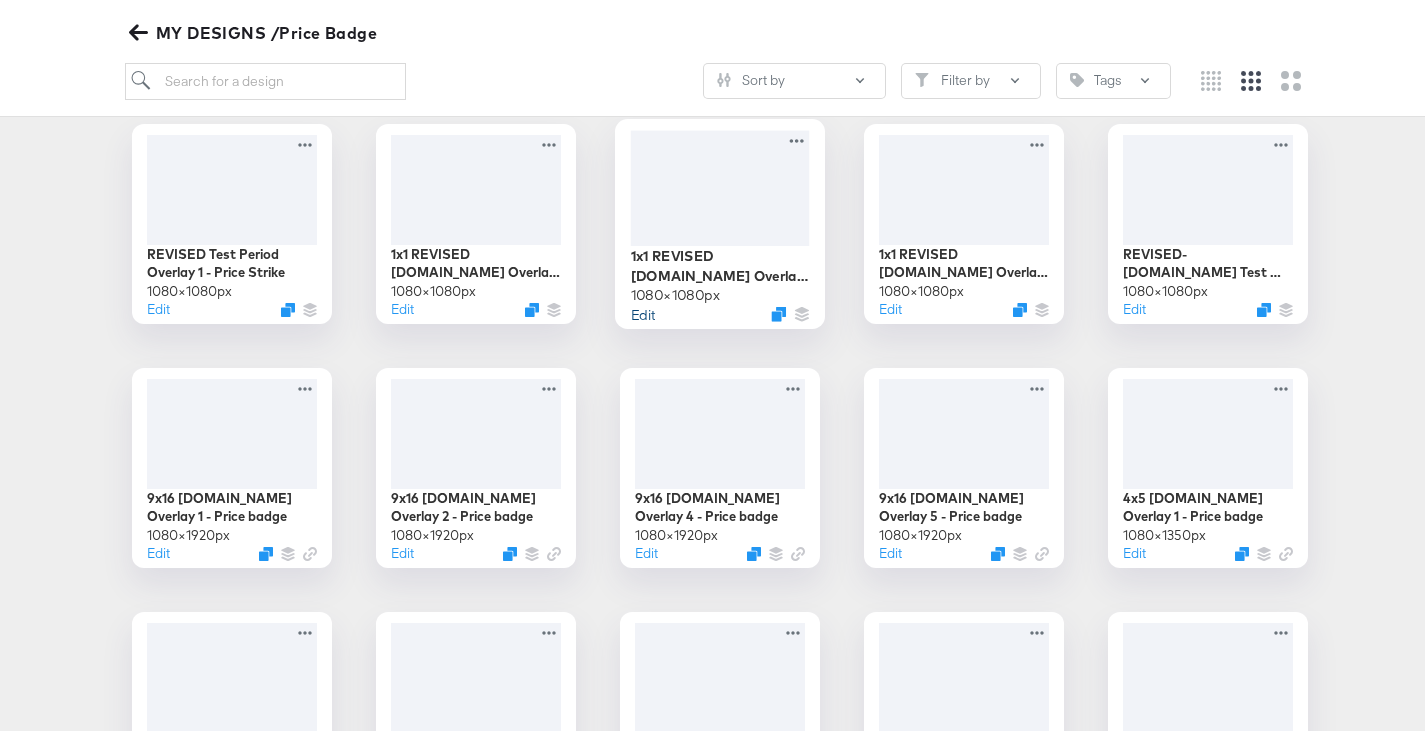 click on "Edit" at bounding box center (643, 309) 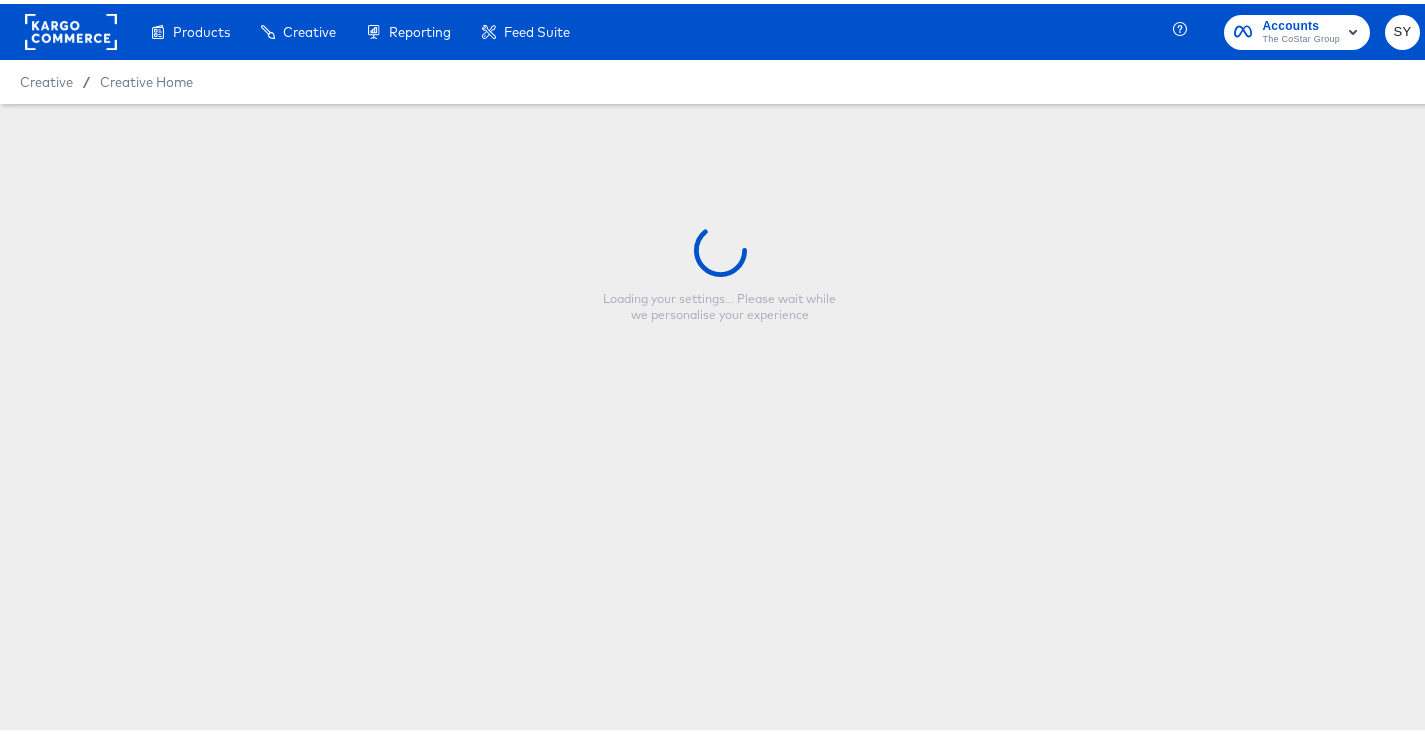 scroll, scrollTop: 0, scrollLeft: 0, axis: both 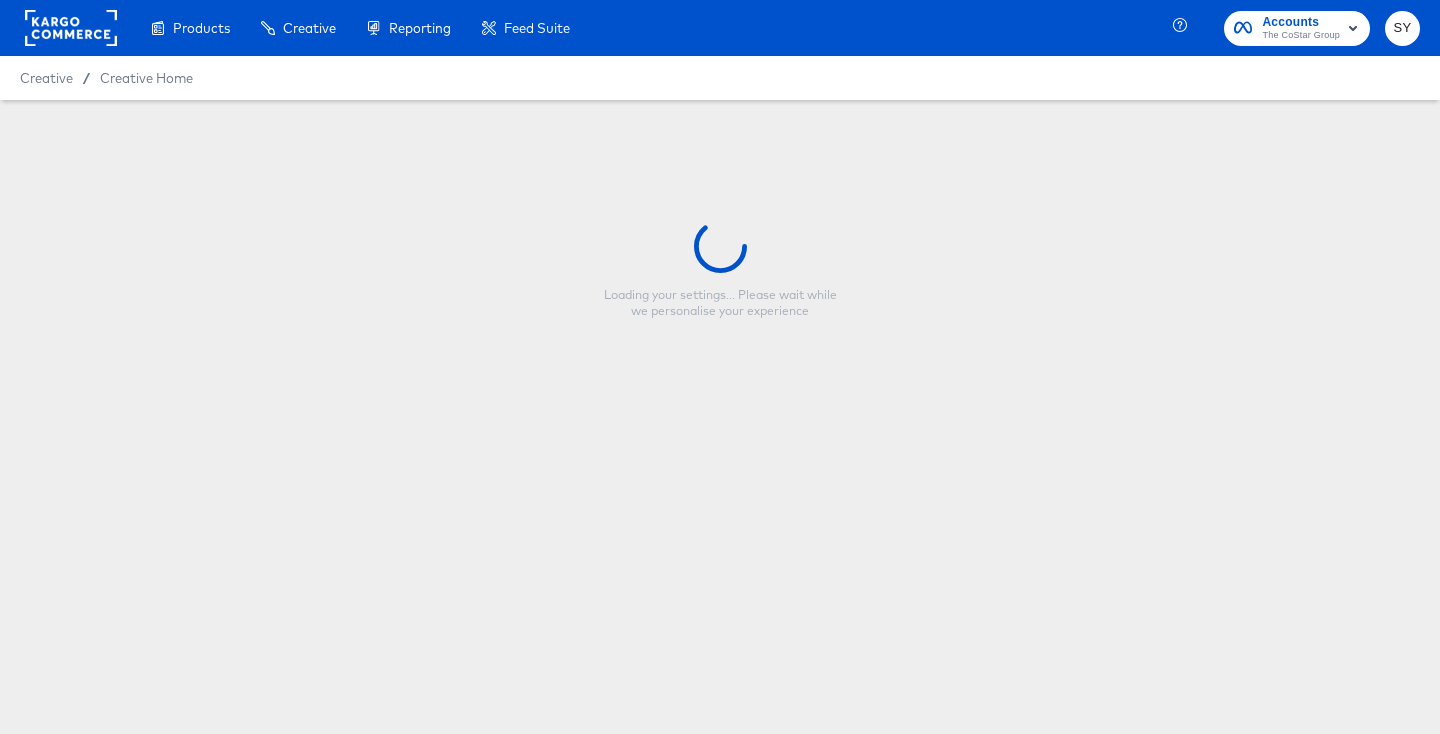 type on "1x1 REVISED Homes.com Overlay 4 - Price badge" 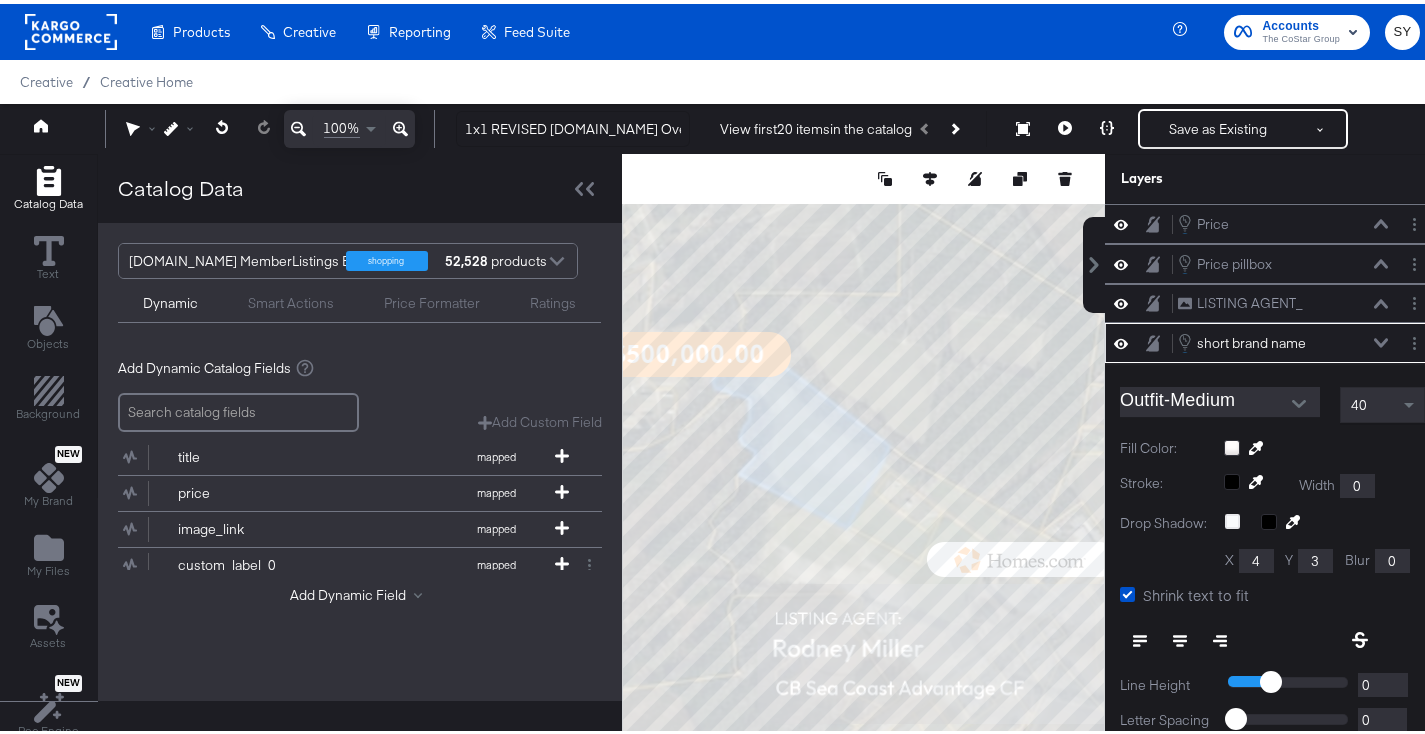 scroll, scrollTop: 5, scrollLeft: 0, axis: vertical 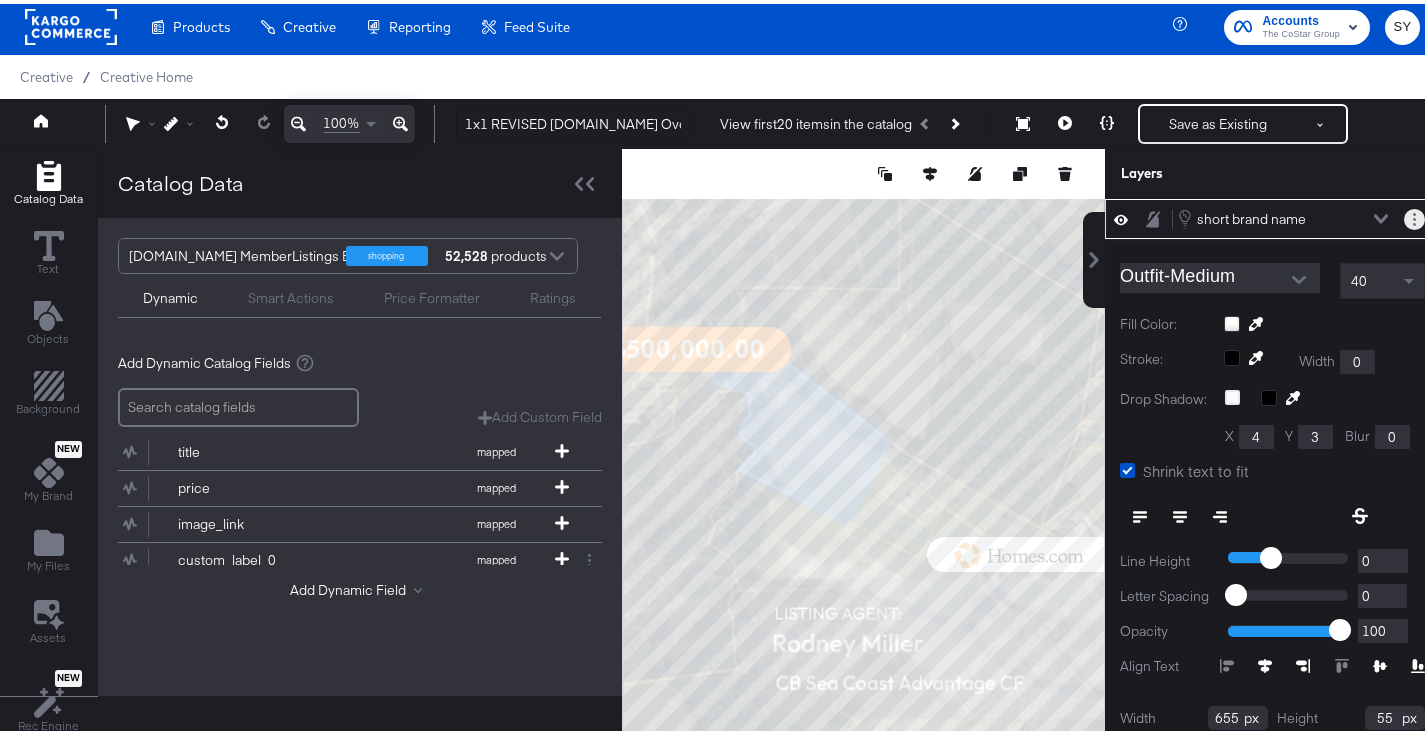 click at bounding box center [1414, 215] 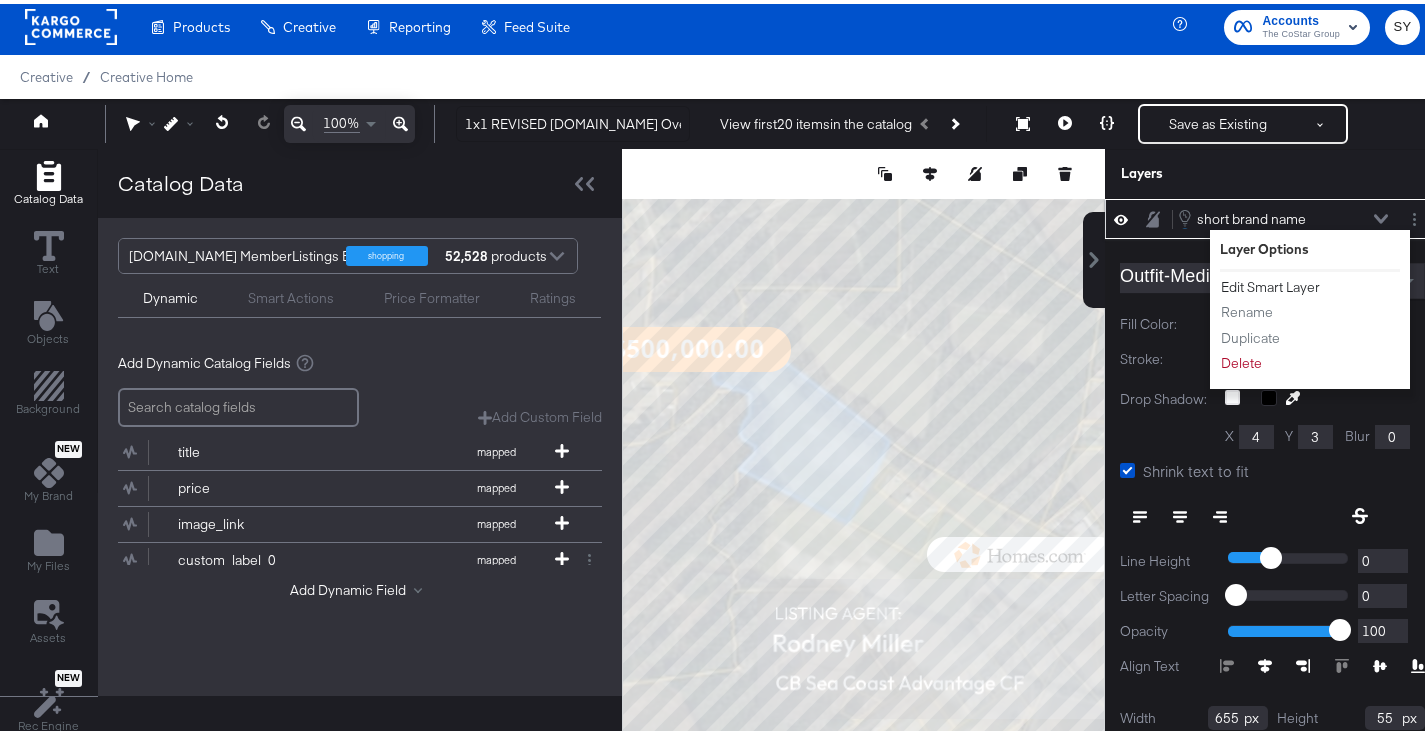 click on "Edit Smart Layer" at bounding box center [1270, 283] 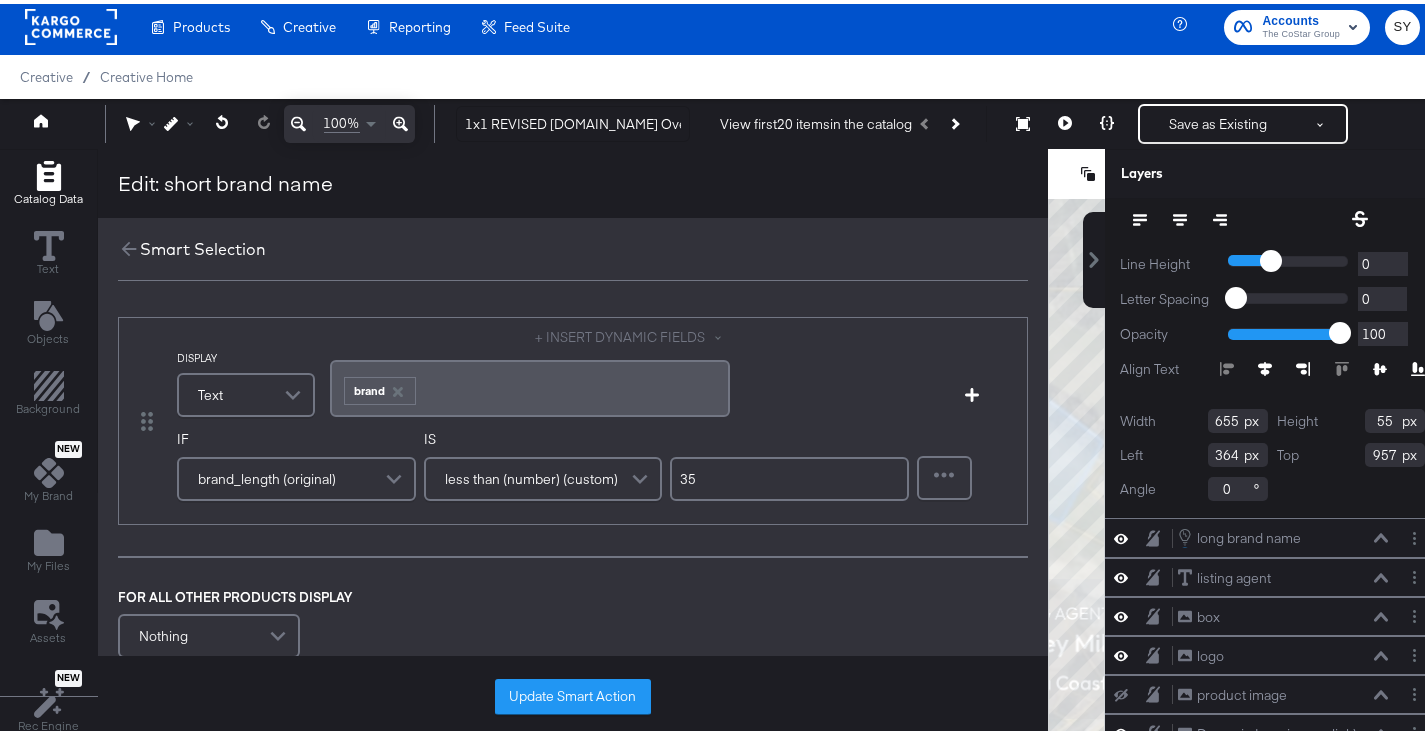 scroll, scrollTop: 429, scrollLeft: 0, axis: vertical 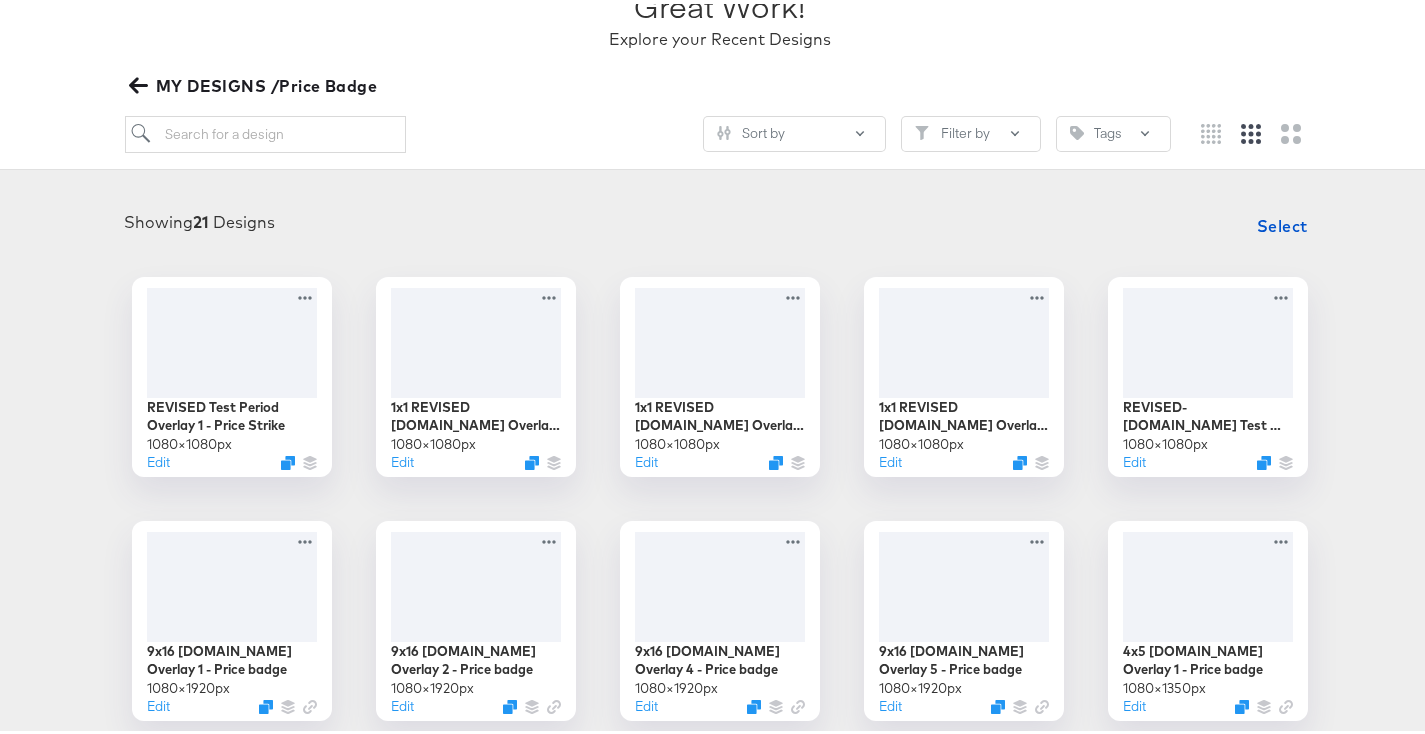 click on "MY DESIGNS /Price Badge" at bounding box center [255, 82] 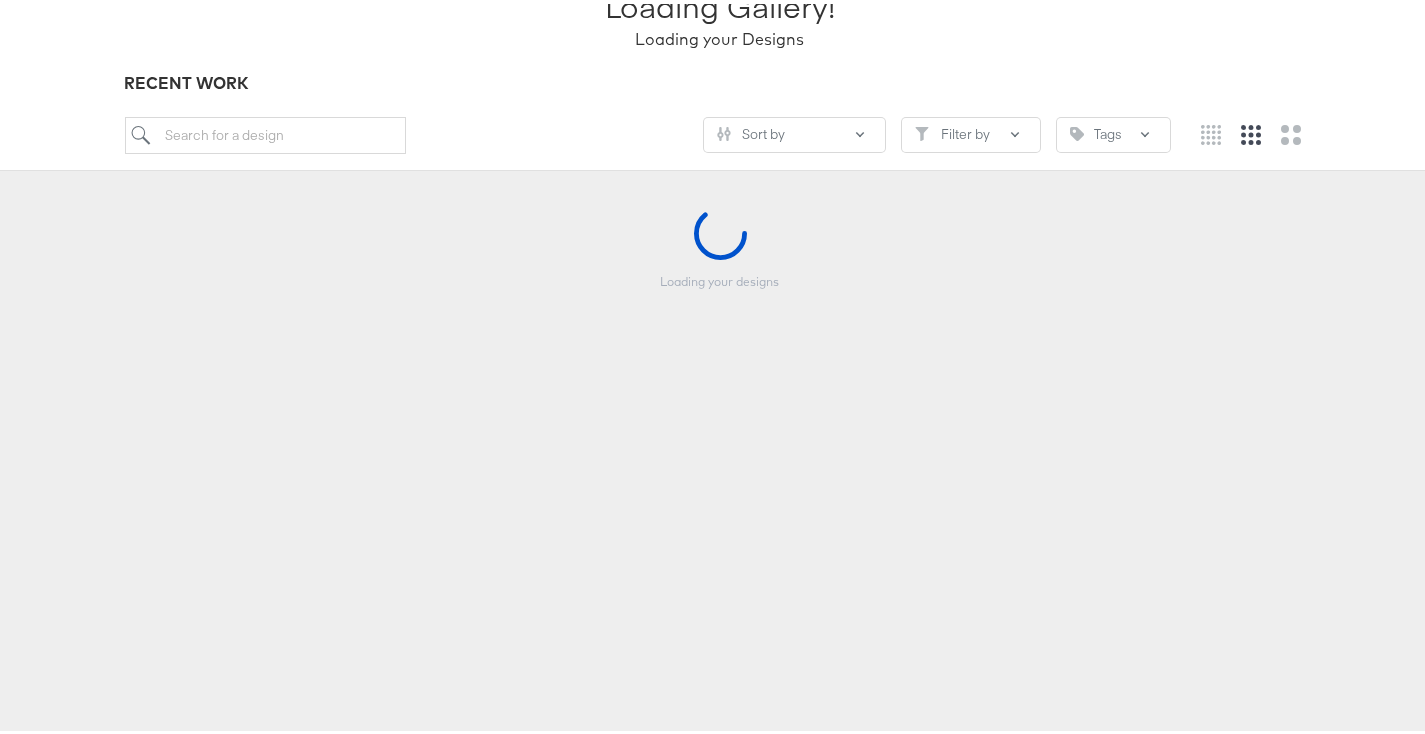 scroll, scrollTop: 168, scrollLeft: 0, axis: vertical 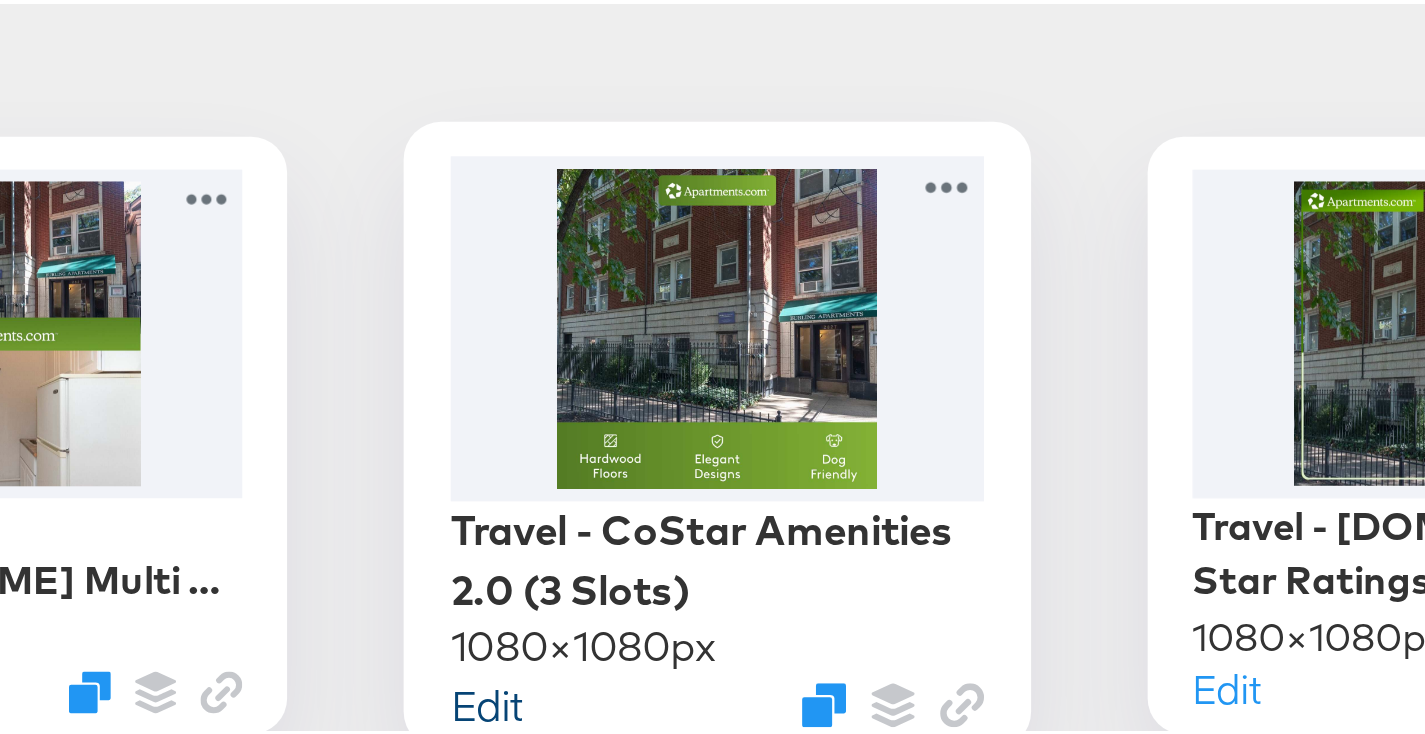 click on "Edit" at bounding box center [643, 463] 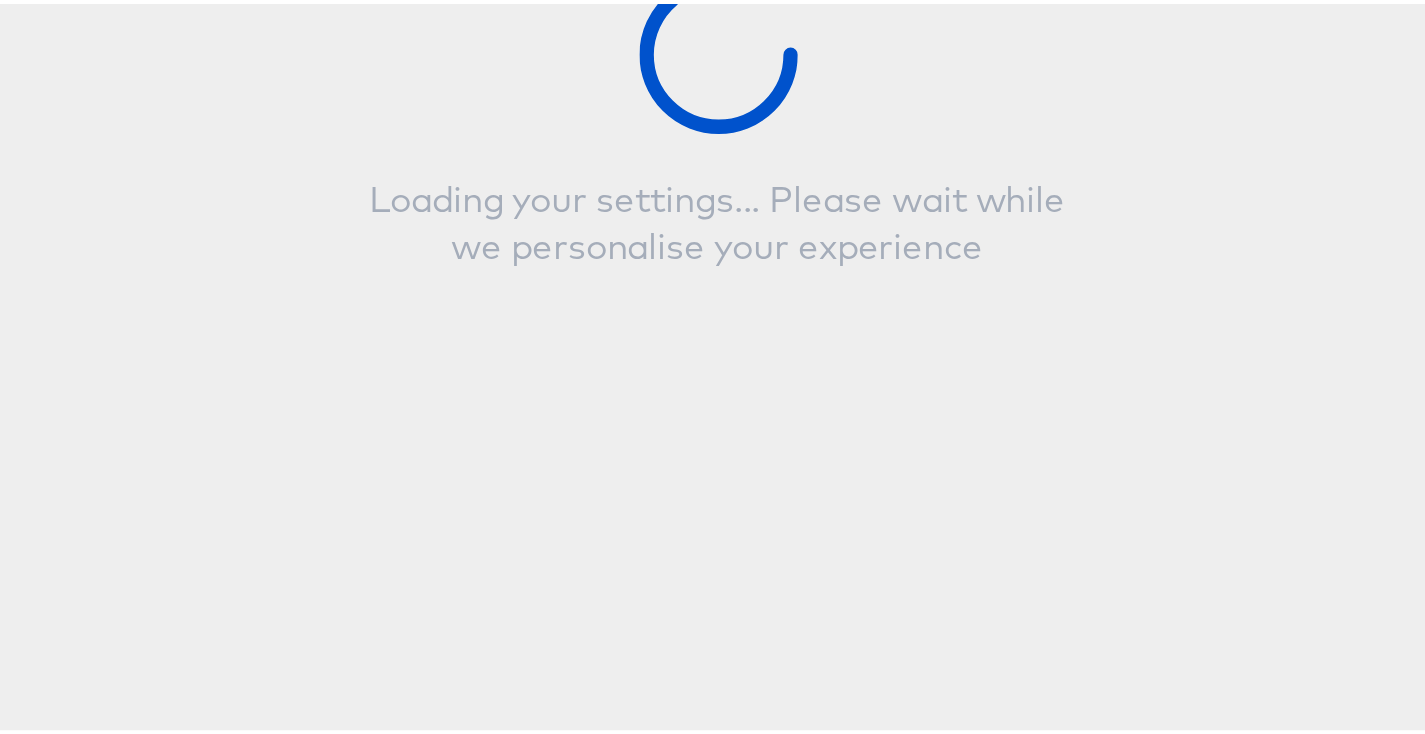 type on "Travel - CoStar Amenities 2.0 (3 Slots)" 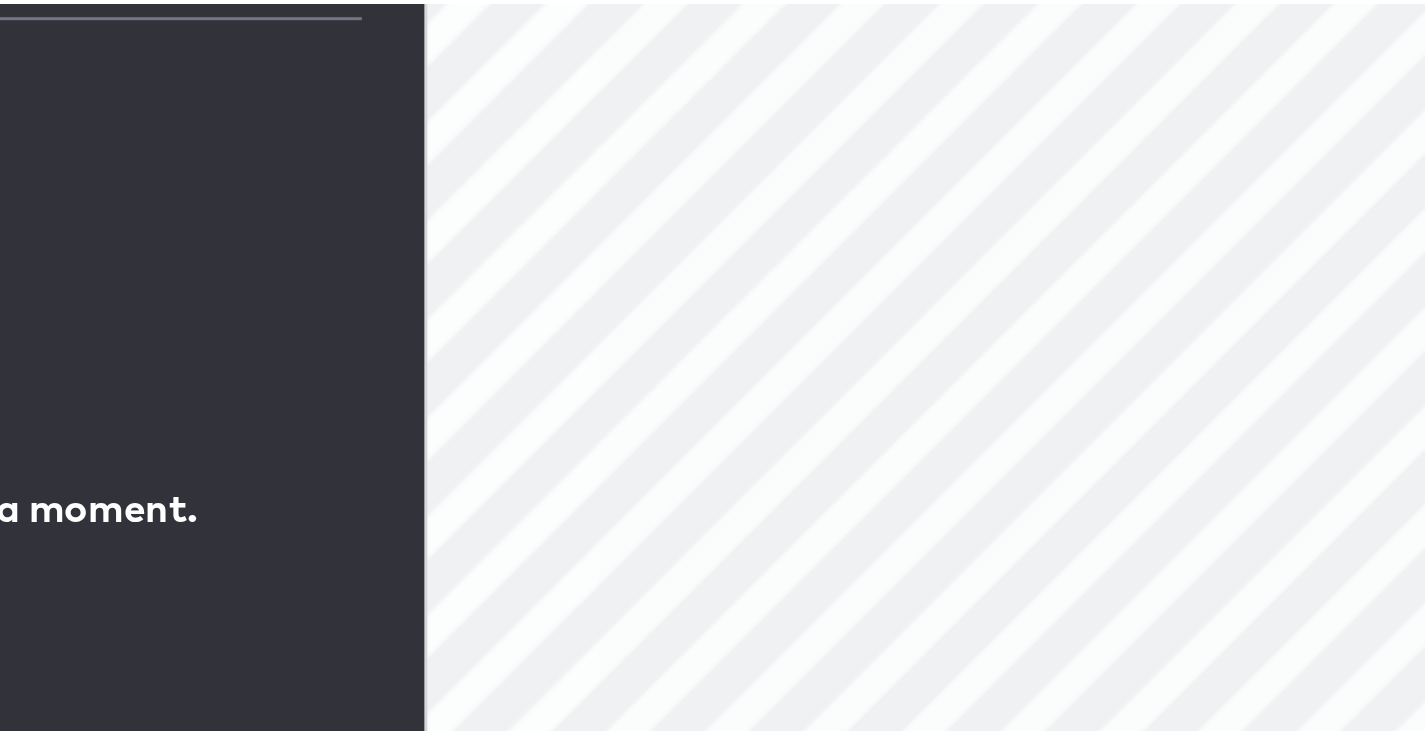 scroll, scrollTop: 0, scrollLeft: 0, axis: both 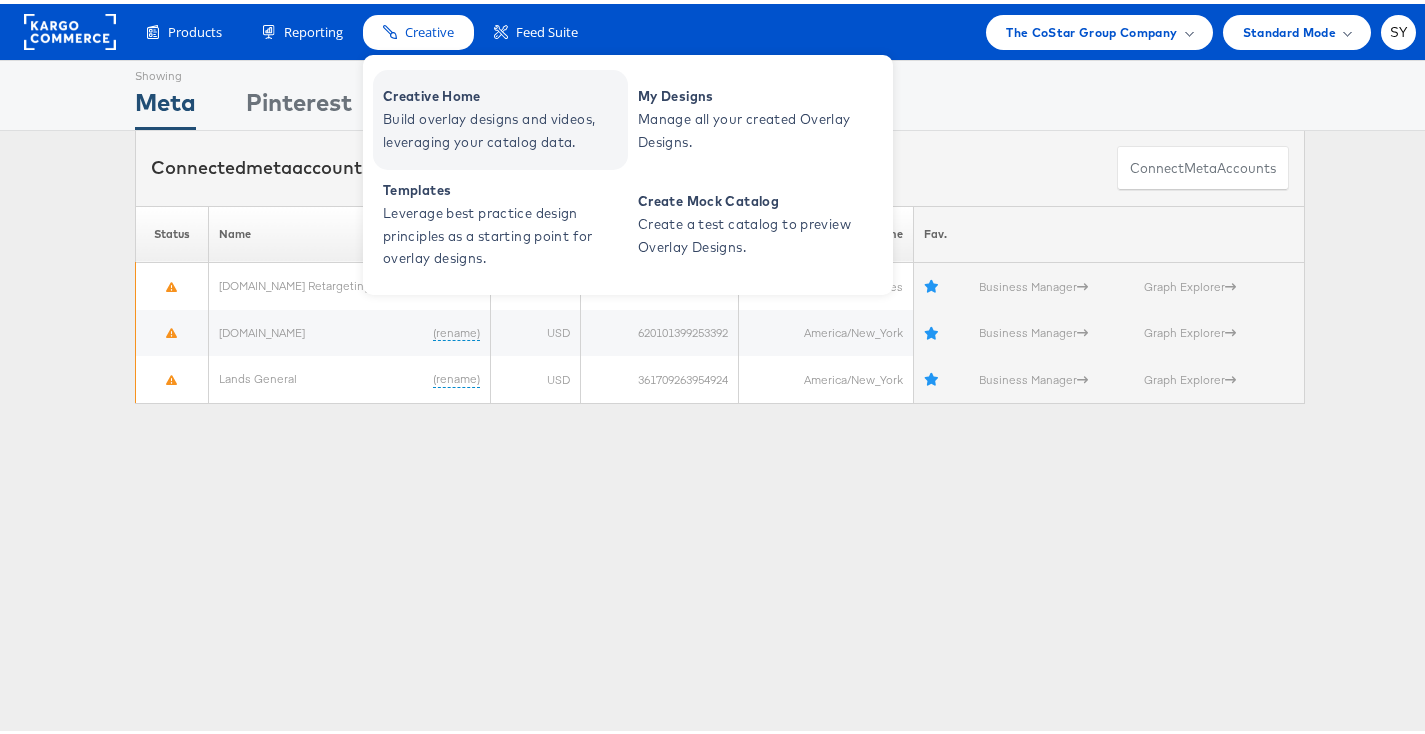 click on "Build overlay designs and videos, leveraging your catalog data." at bounding box center [503, 127] 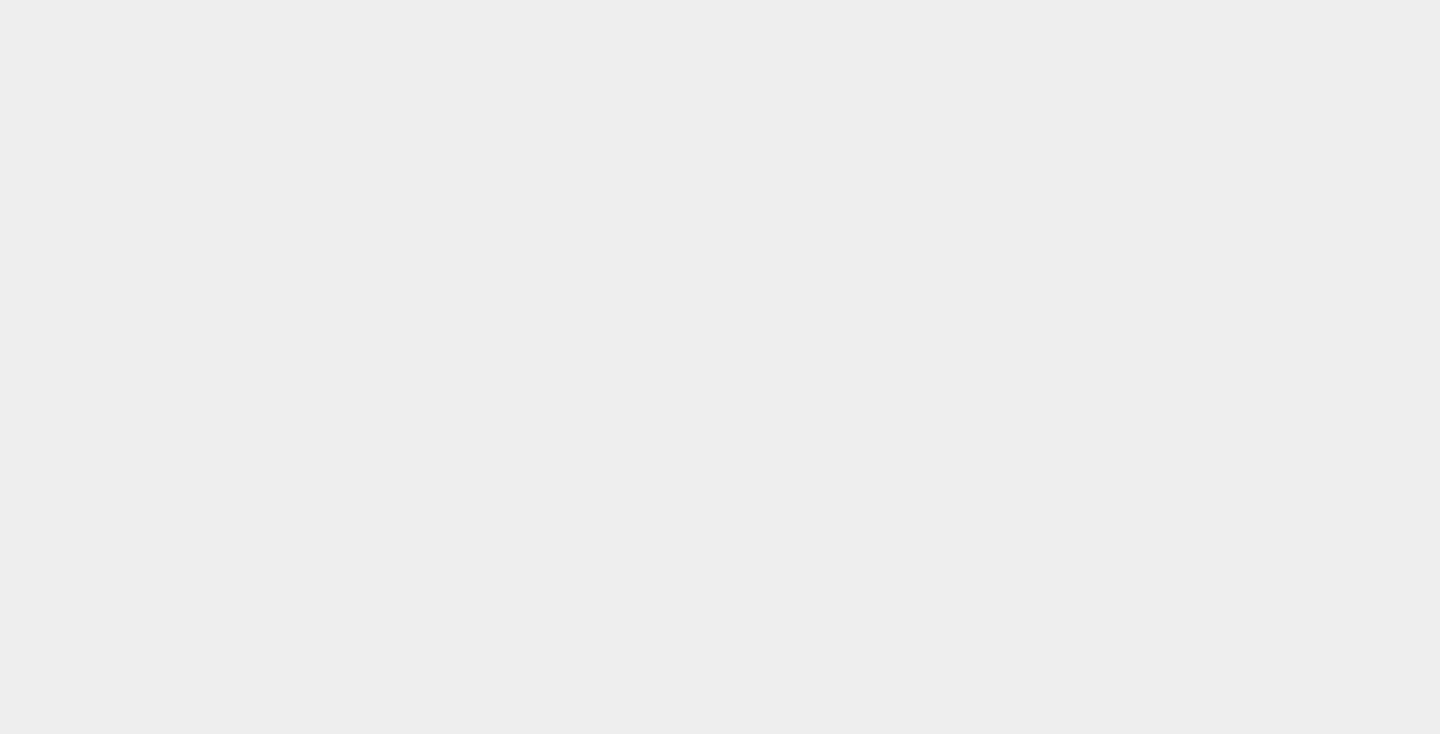 scroll, scrollTop: 0, scrollLeft: 0, axis: both 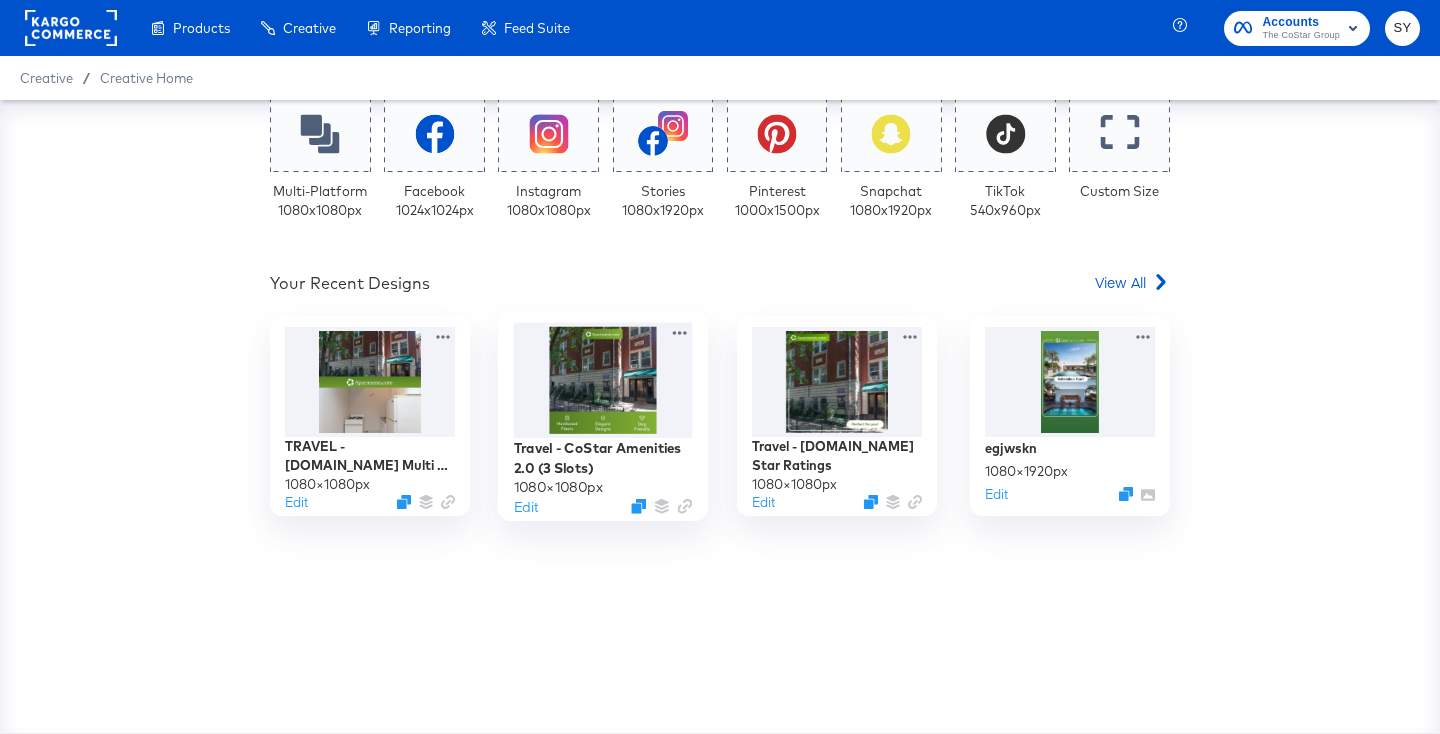 click at bounding box center (603, 380) 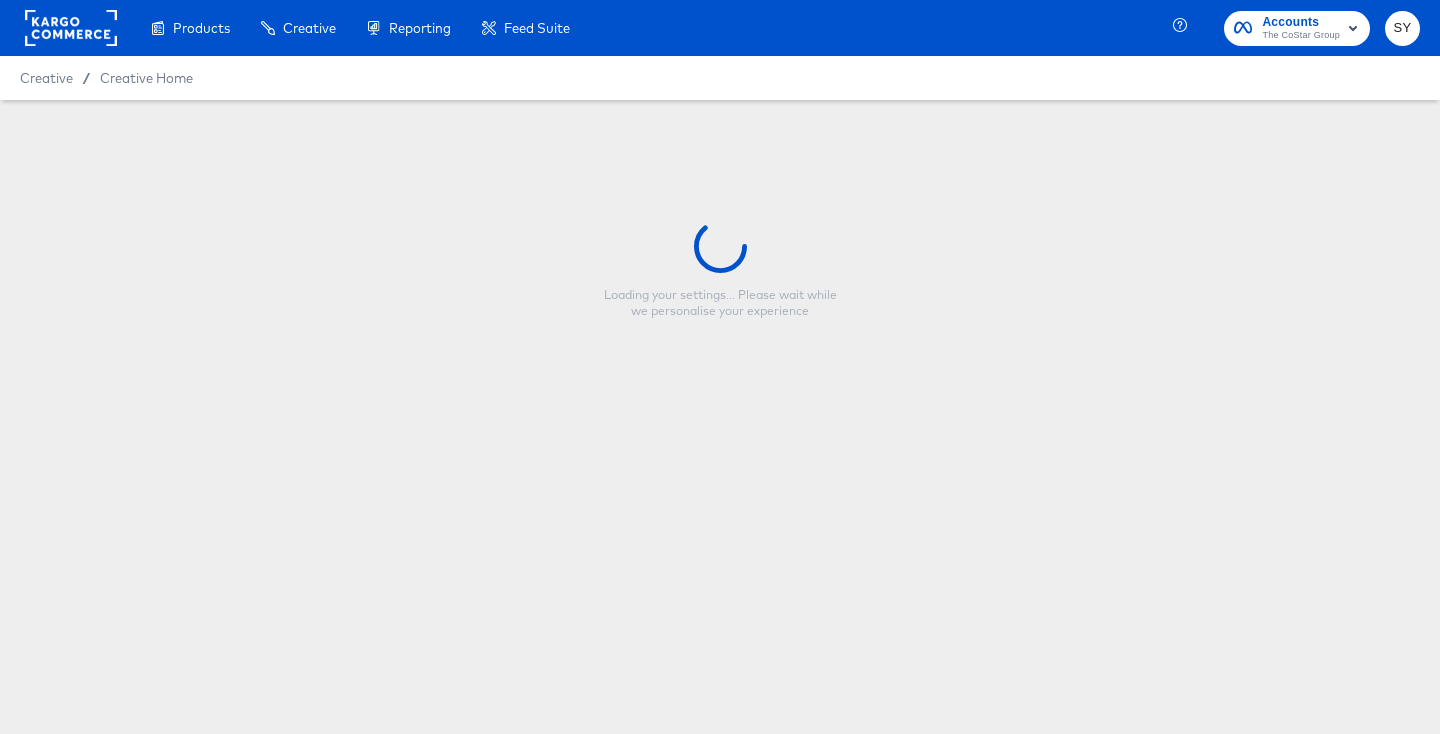 type on "Travel - CoStar Amenities 2.0 (3 Slots)" 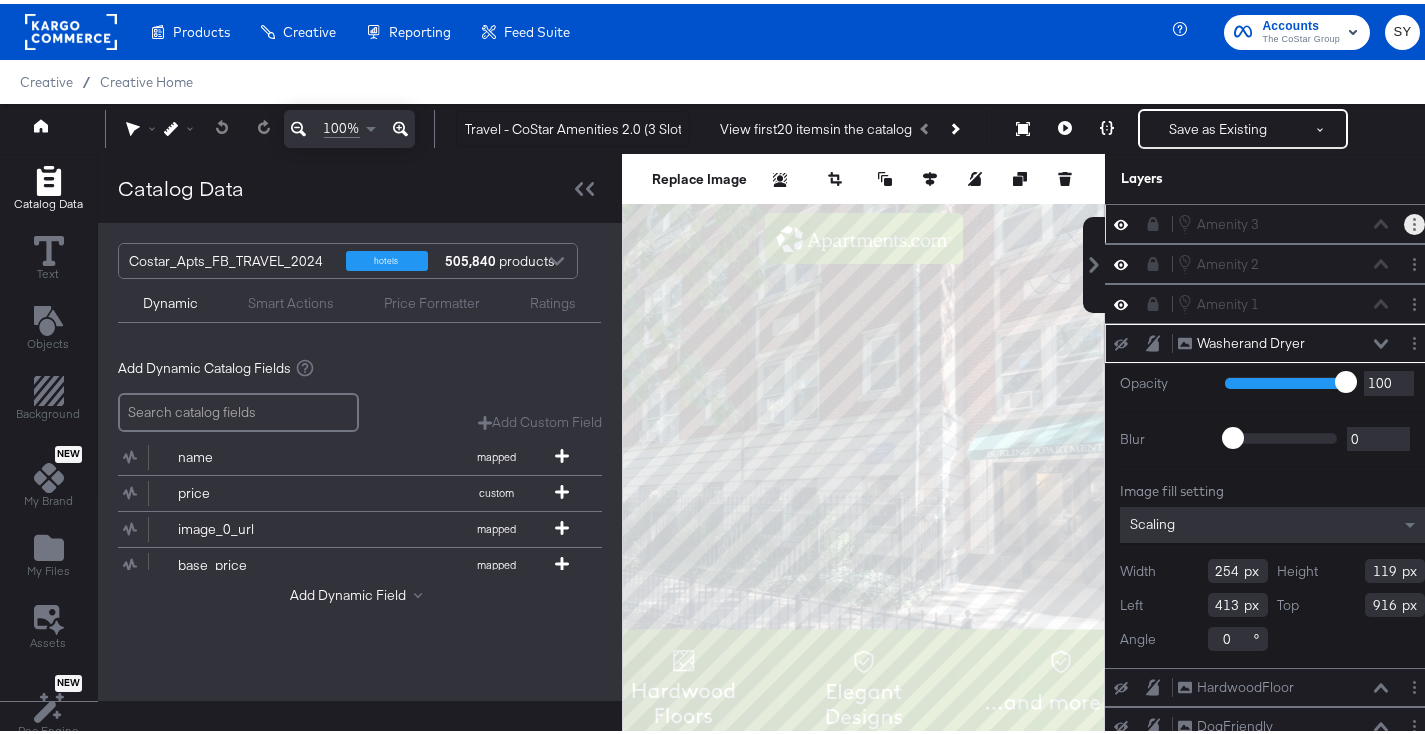 click at bounding box center (1414, 220) 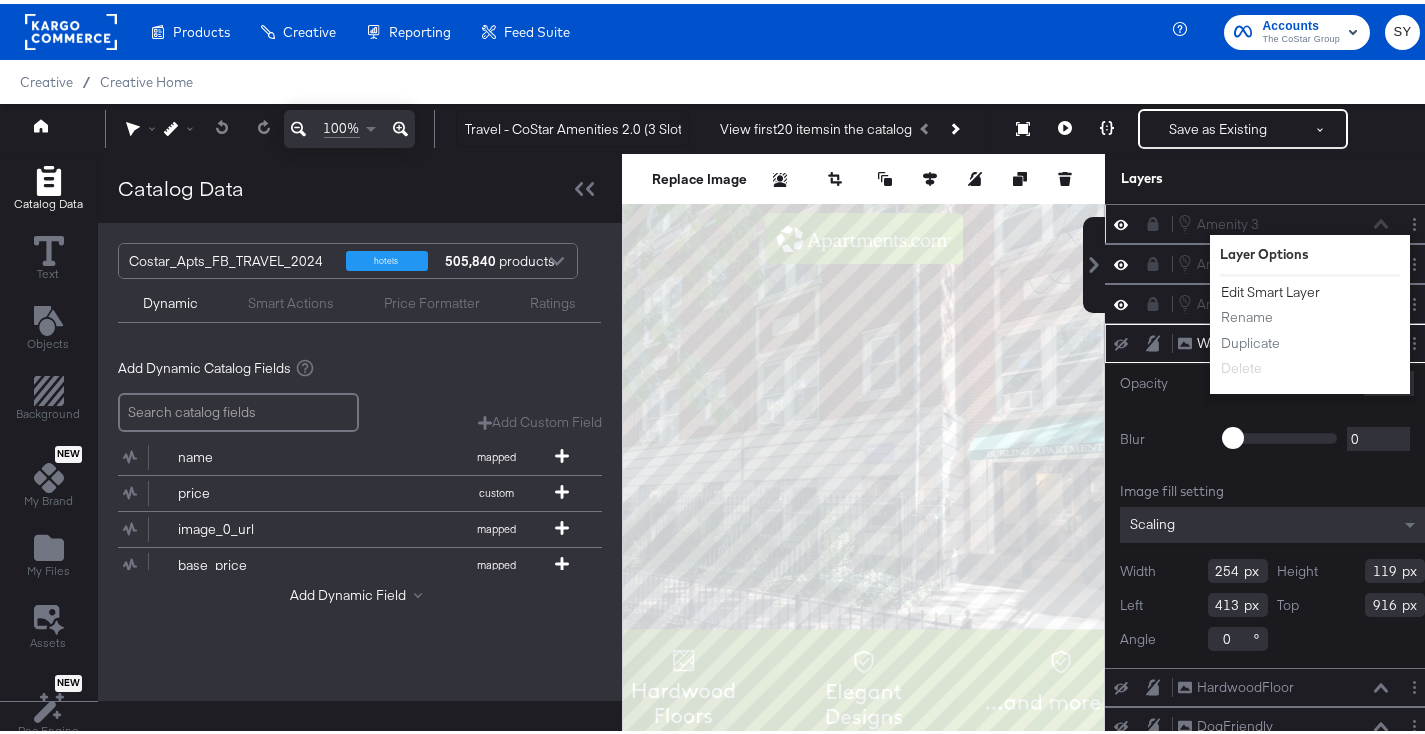 click on "Edit Smart Layer" at bounding box center [1270, 288] 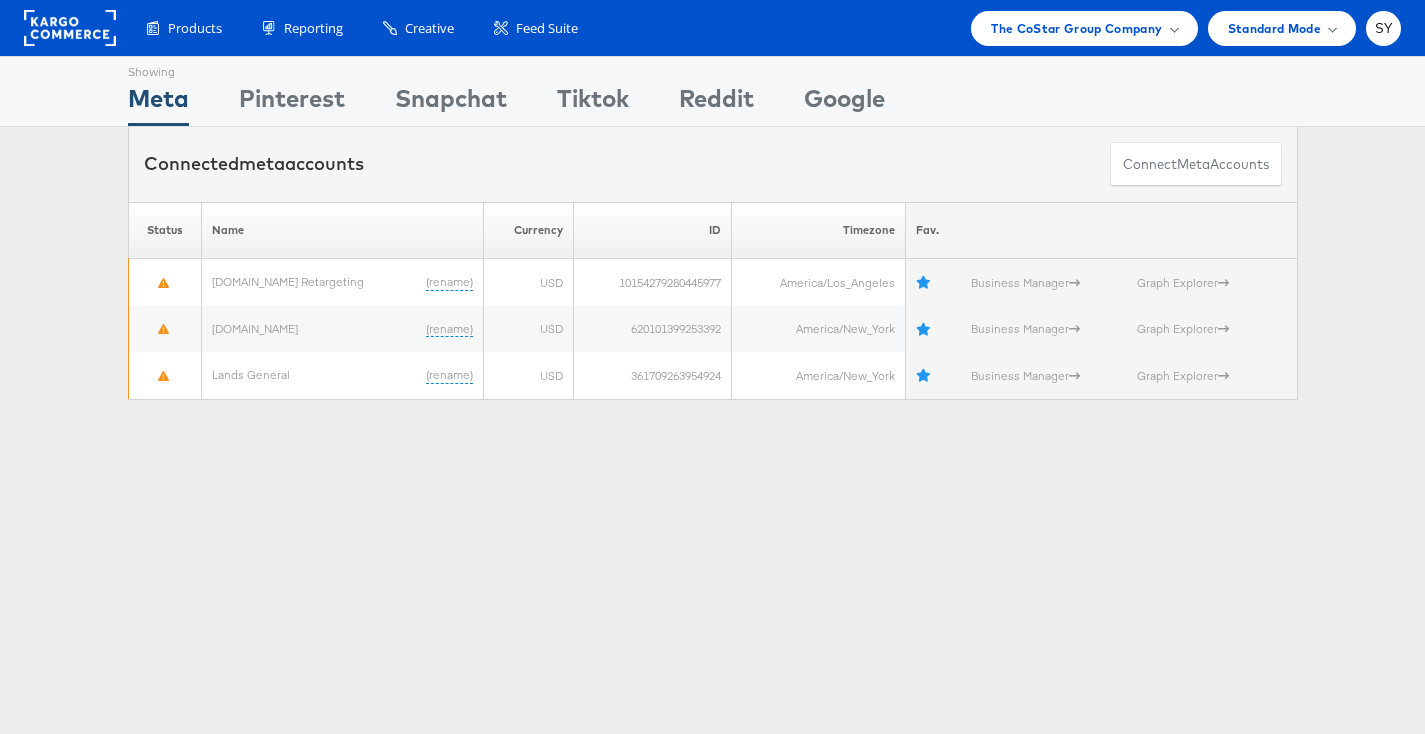 scroll, scrollTop: 0, scrollLeft: 0, axis: both 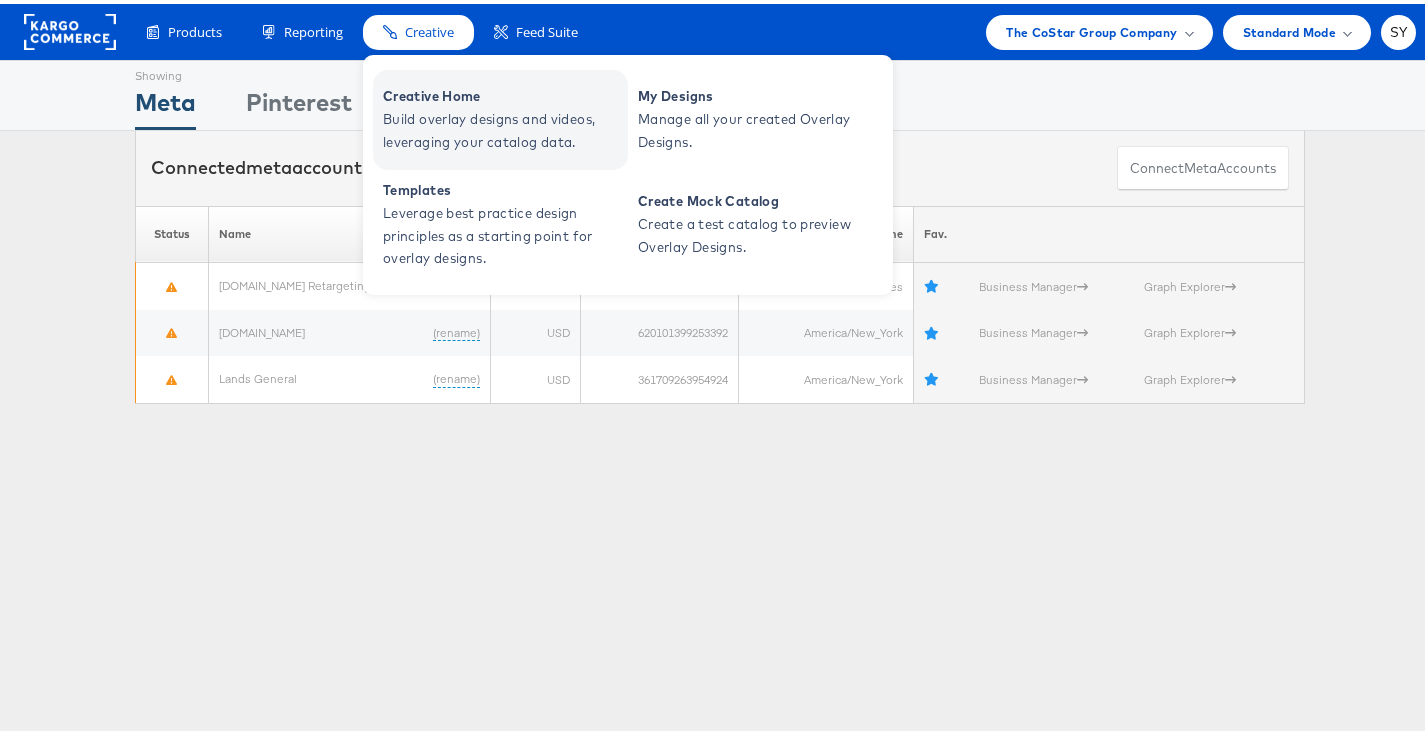 click on "Build overlay designs and videos, leveraging your catalog data." at bounding box center (503, 127) 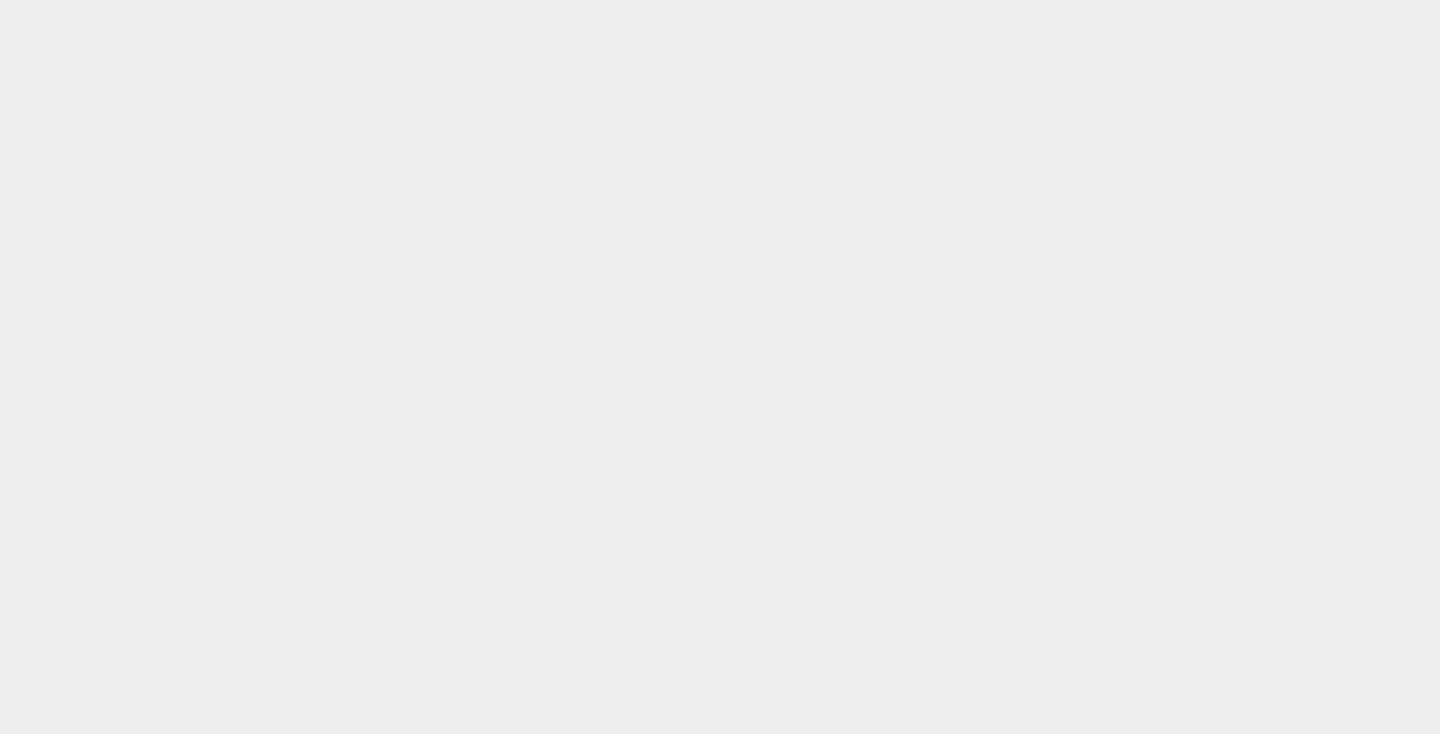 scroll, scrollTop: 0, scrollLeft: 0, axis: both 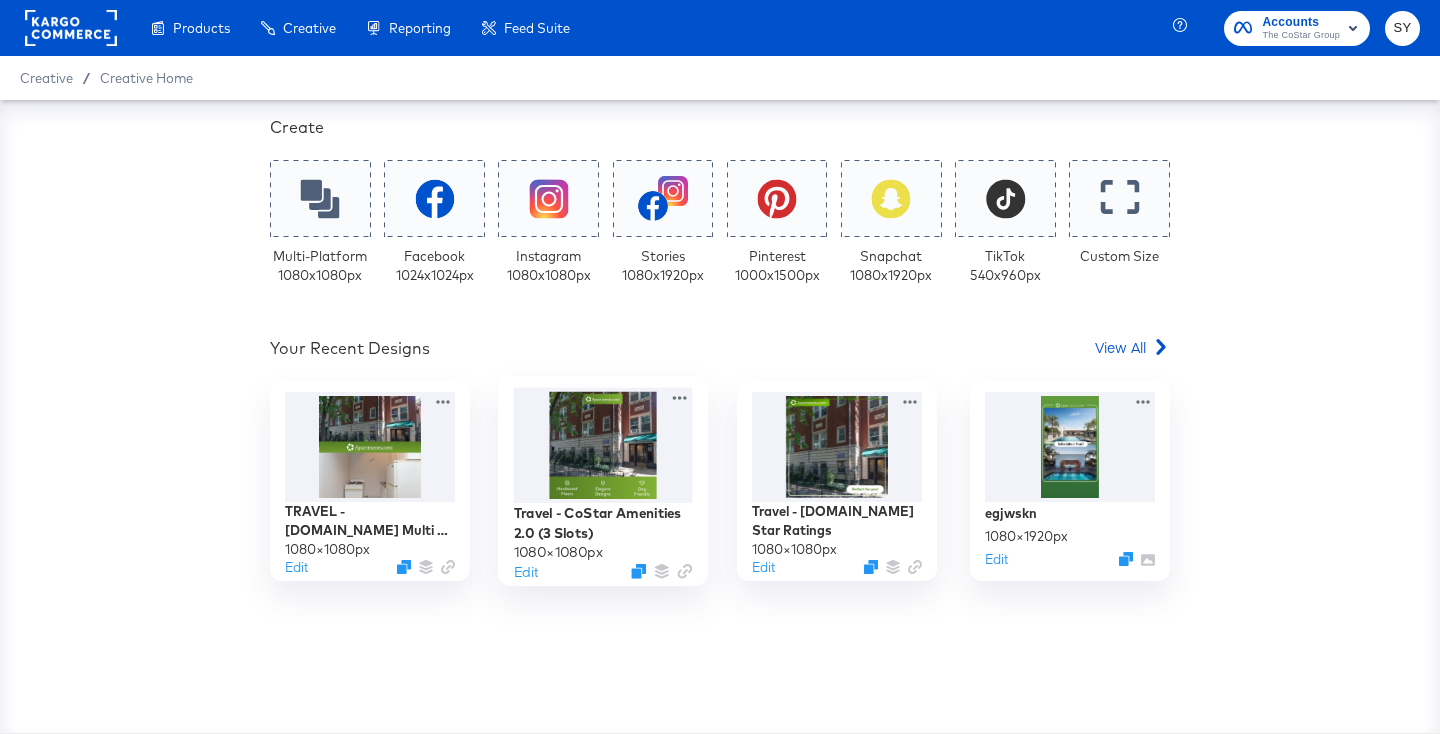 click at bounding box center [603, 445] 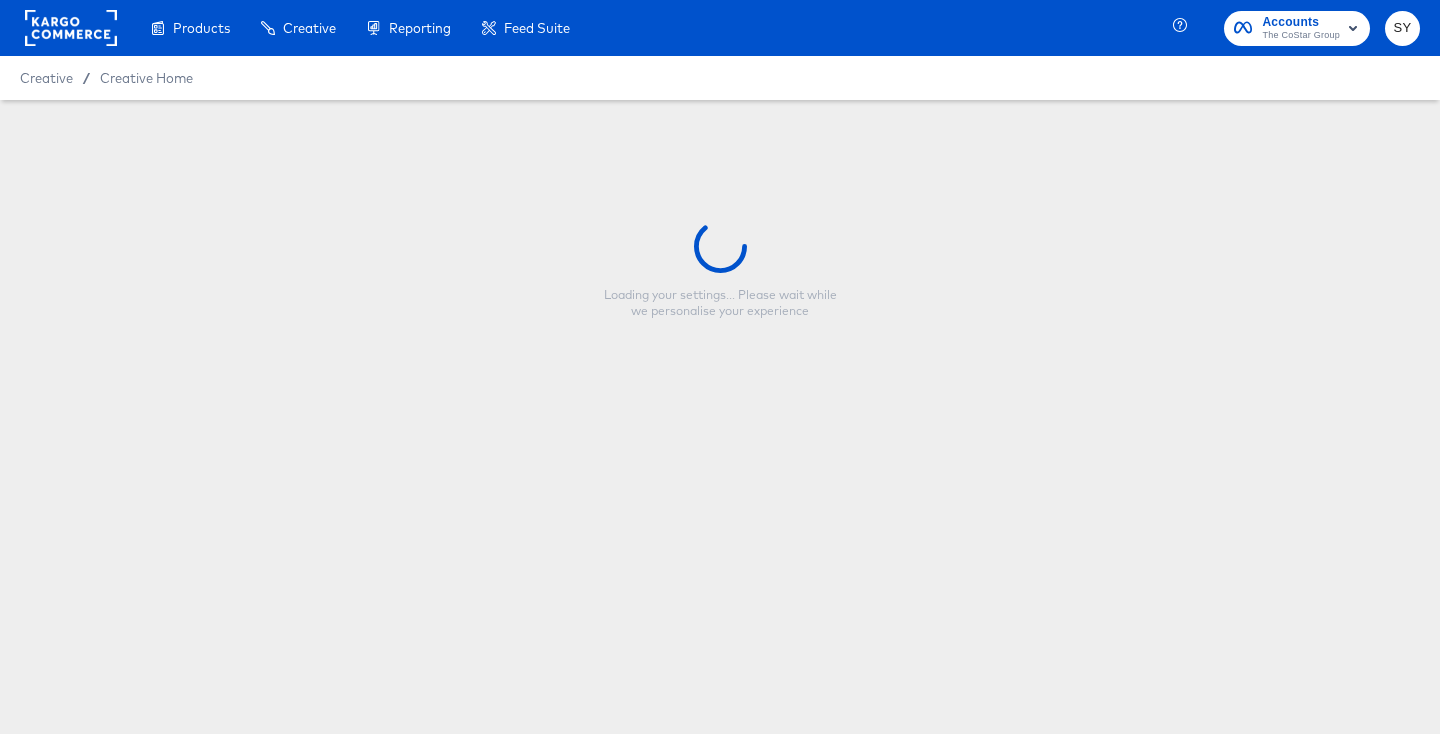 type on "Travel - CoStar Amenities 2.0 (3 Slots)" 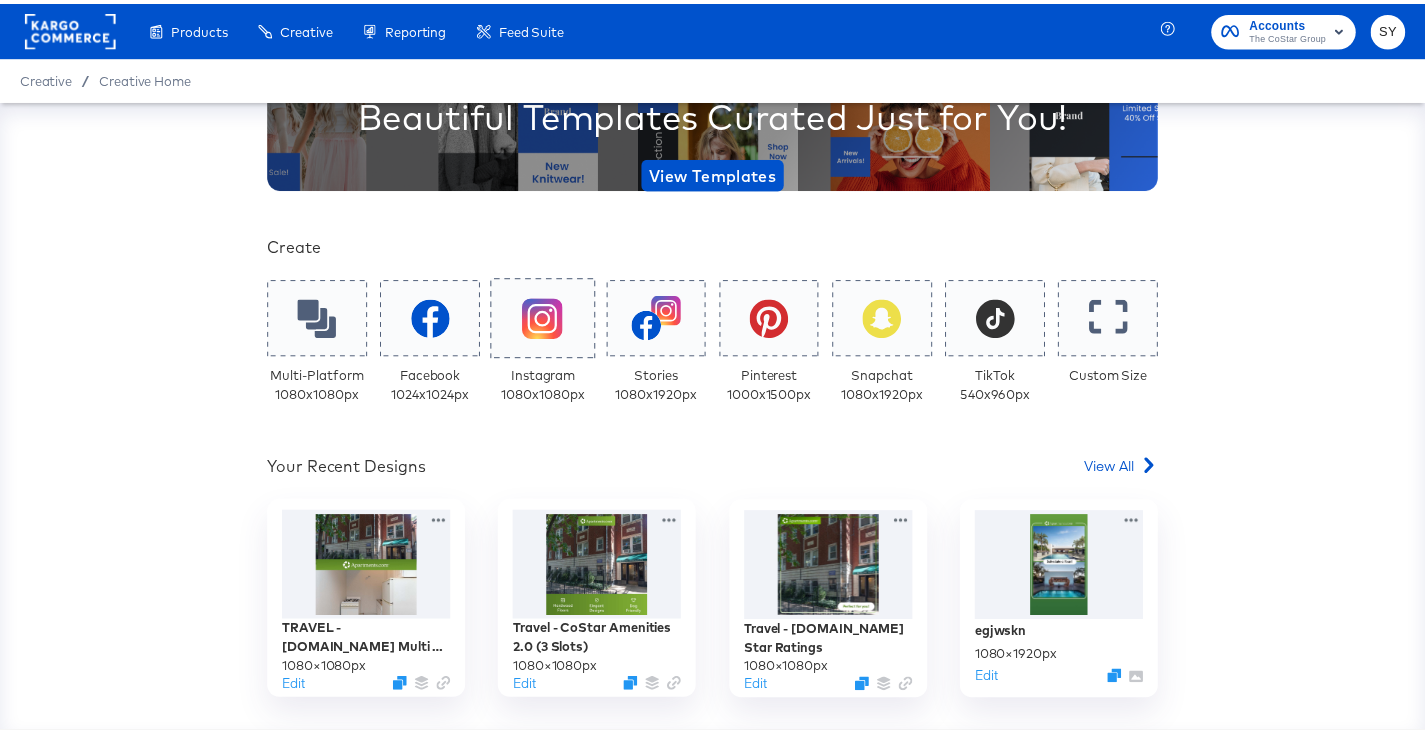 scroll, scrollTop: 247, scrollLeft: 0, axis: vertical 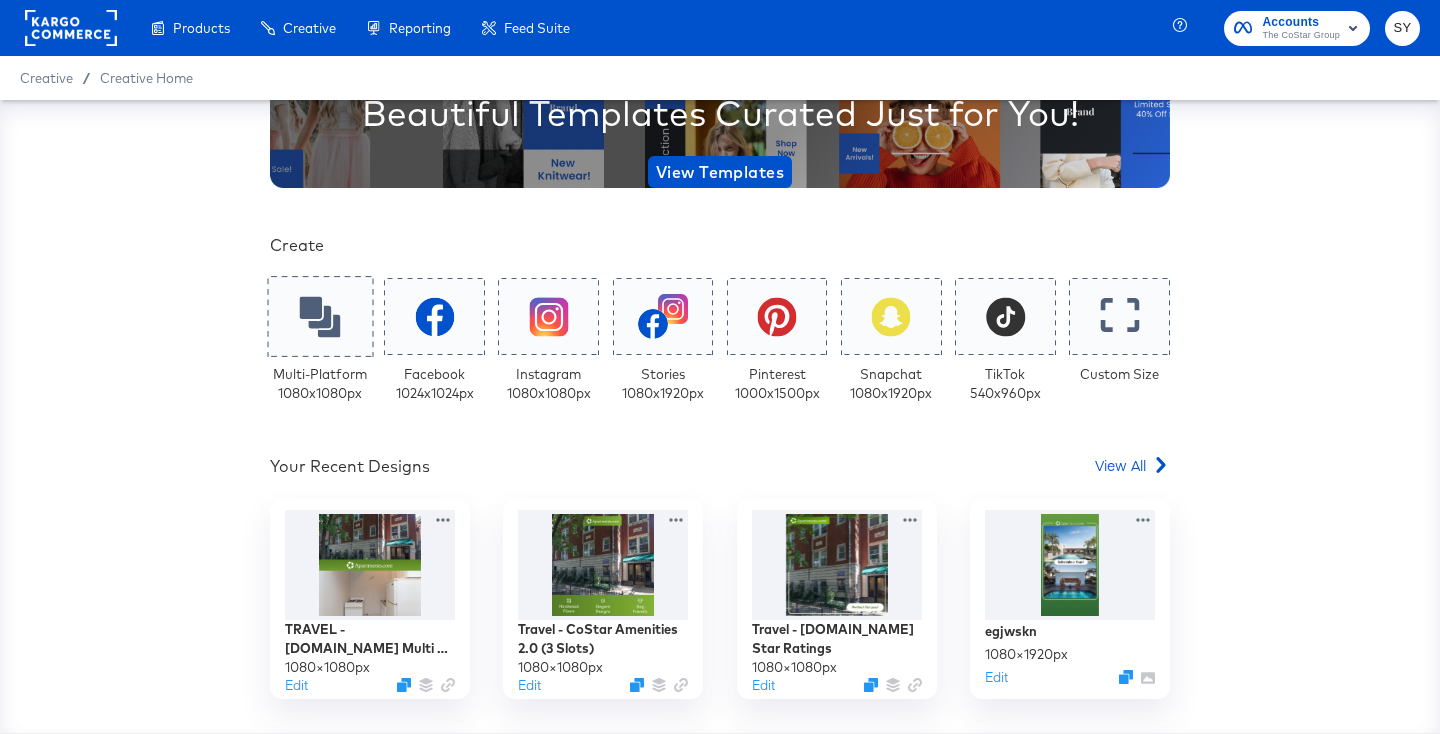 click 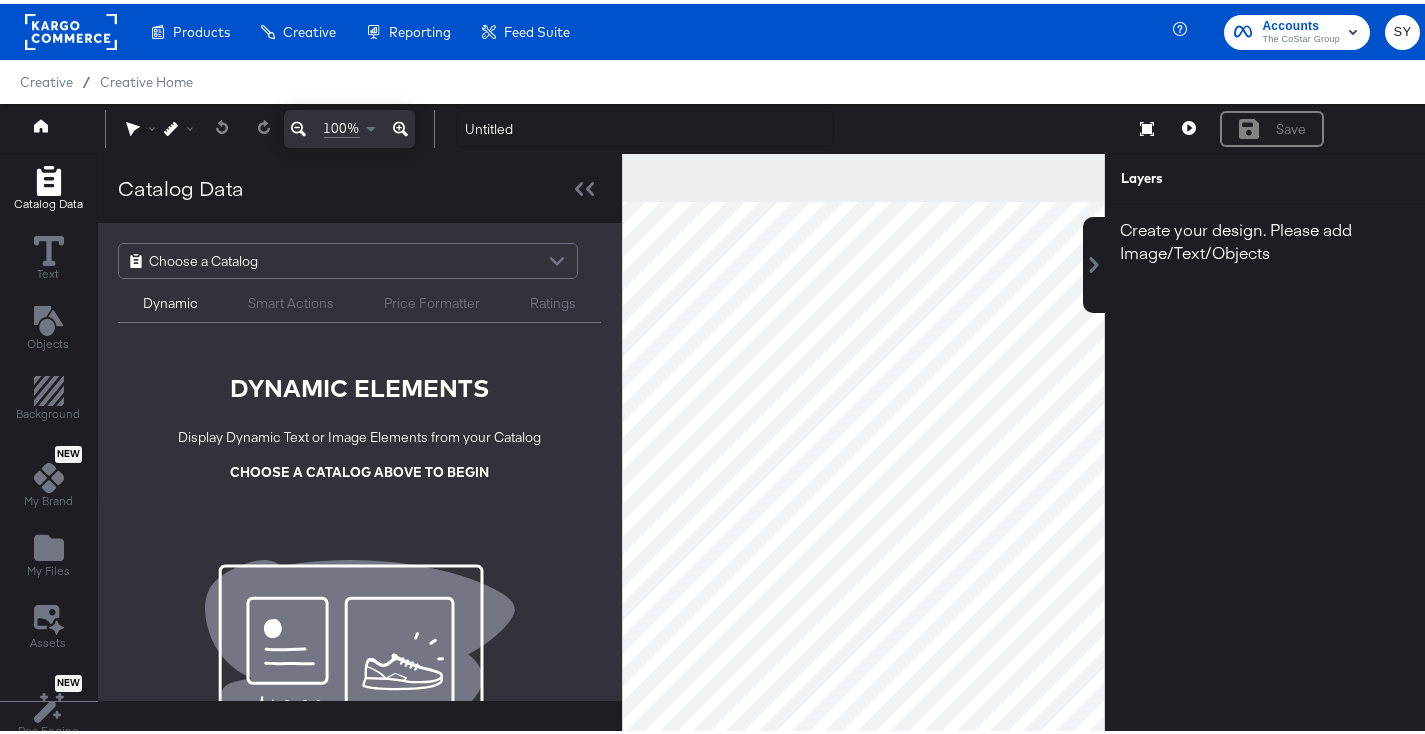 click on "Choose a Catalog" at bounding box center (348, 257) 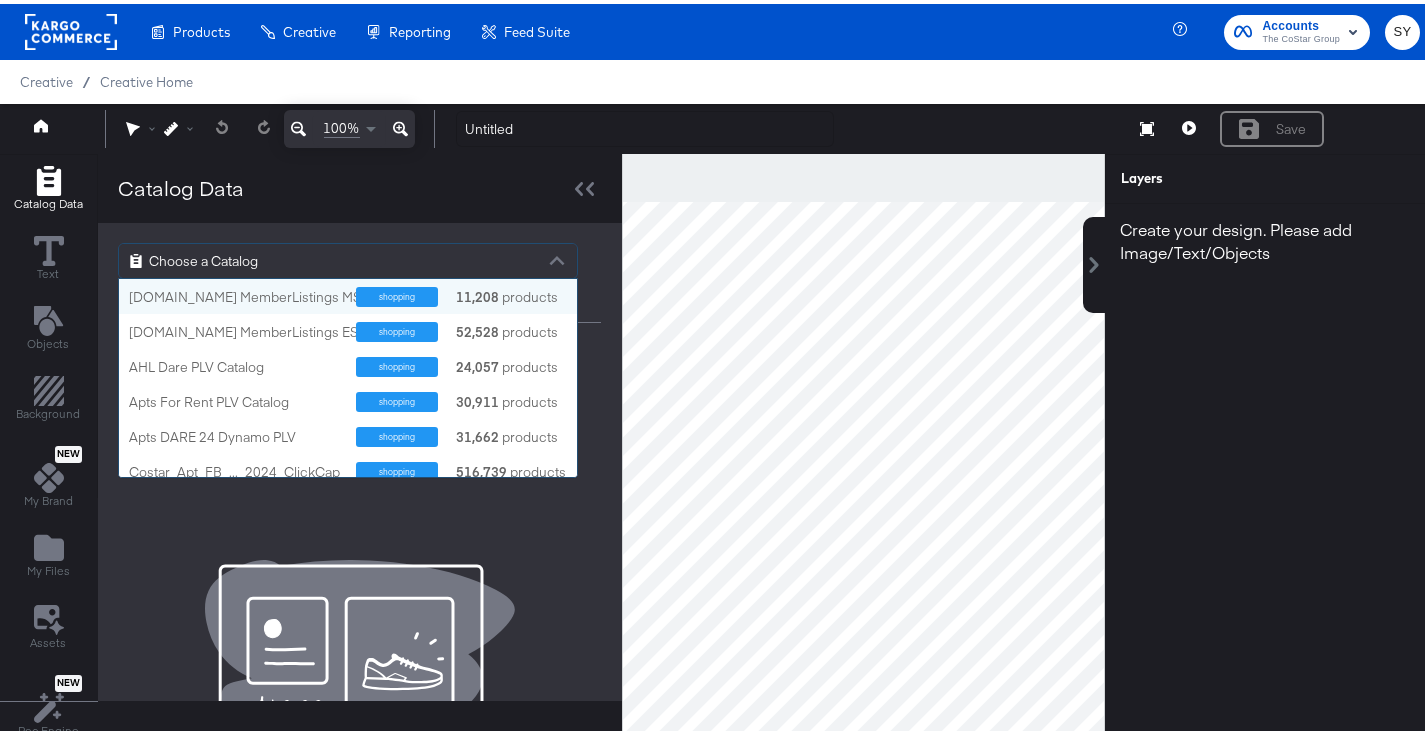 scroll, scrollTop: 16, scrollLeft: 16, axis: both 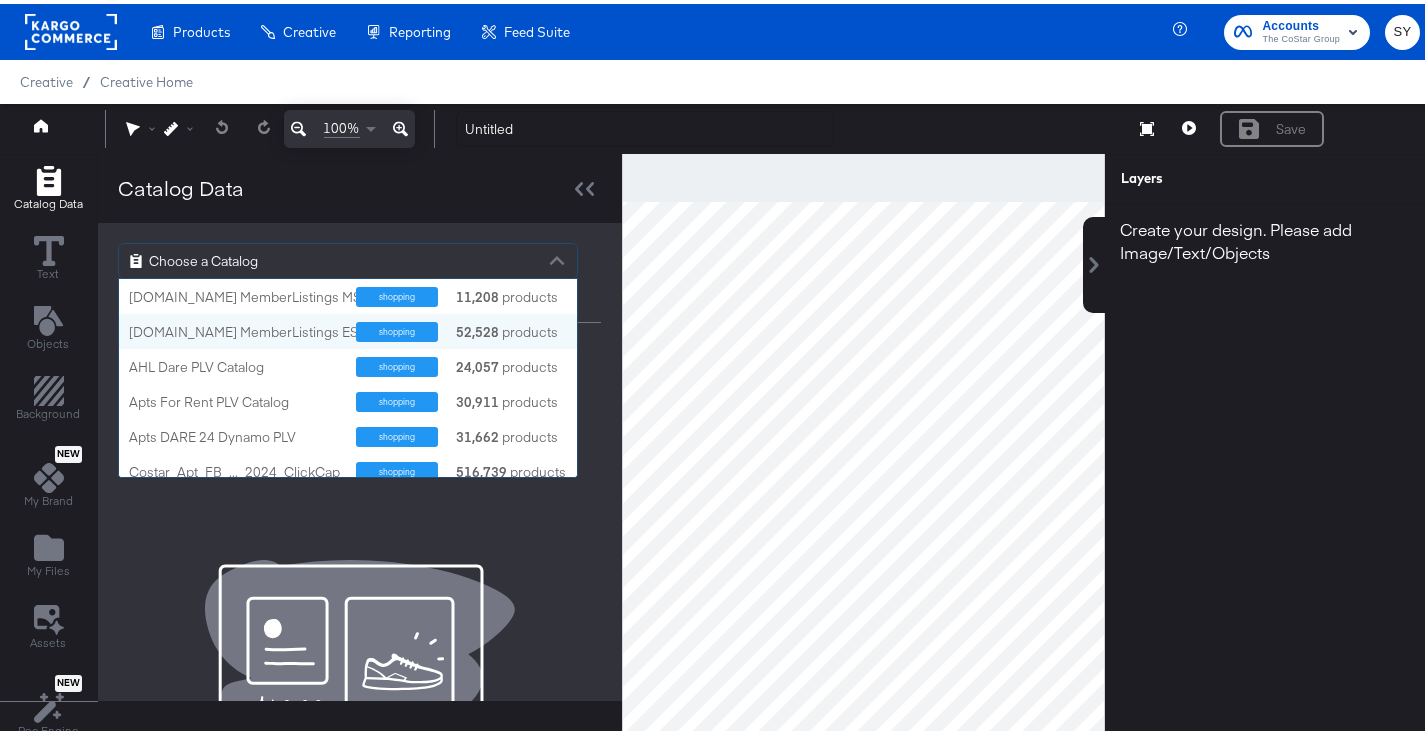 click on "Homes.com MemberListings MST shopping   11,208   products" at bounding box center [348, 292] 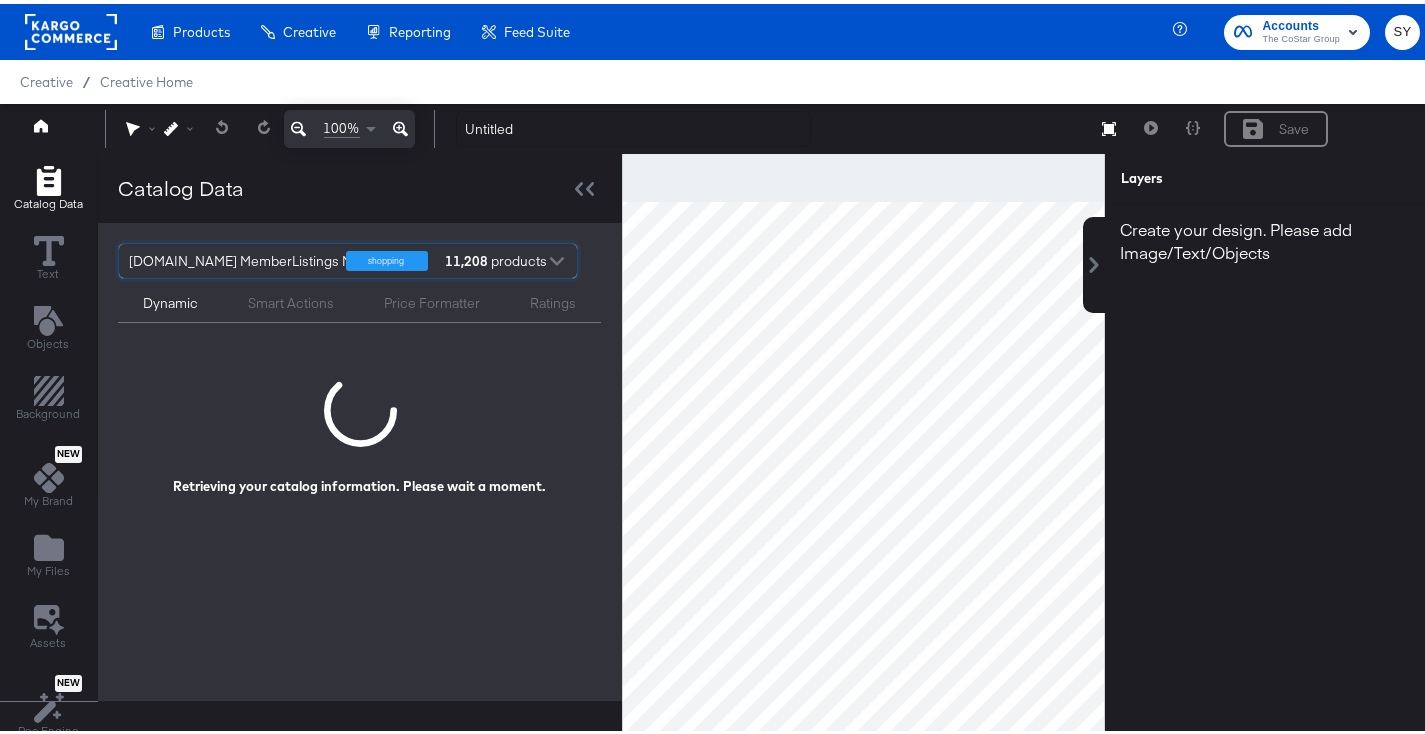 click on "Smart Actions" at bounding box center (291, 299) 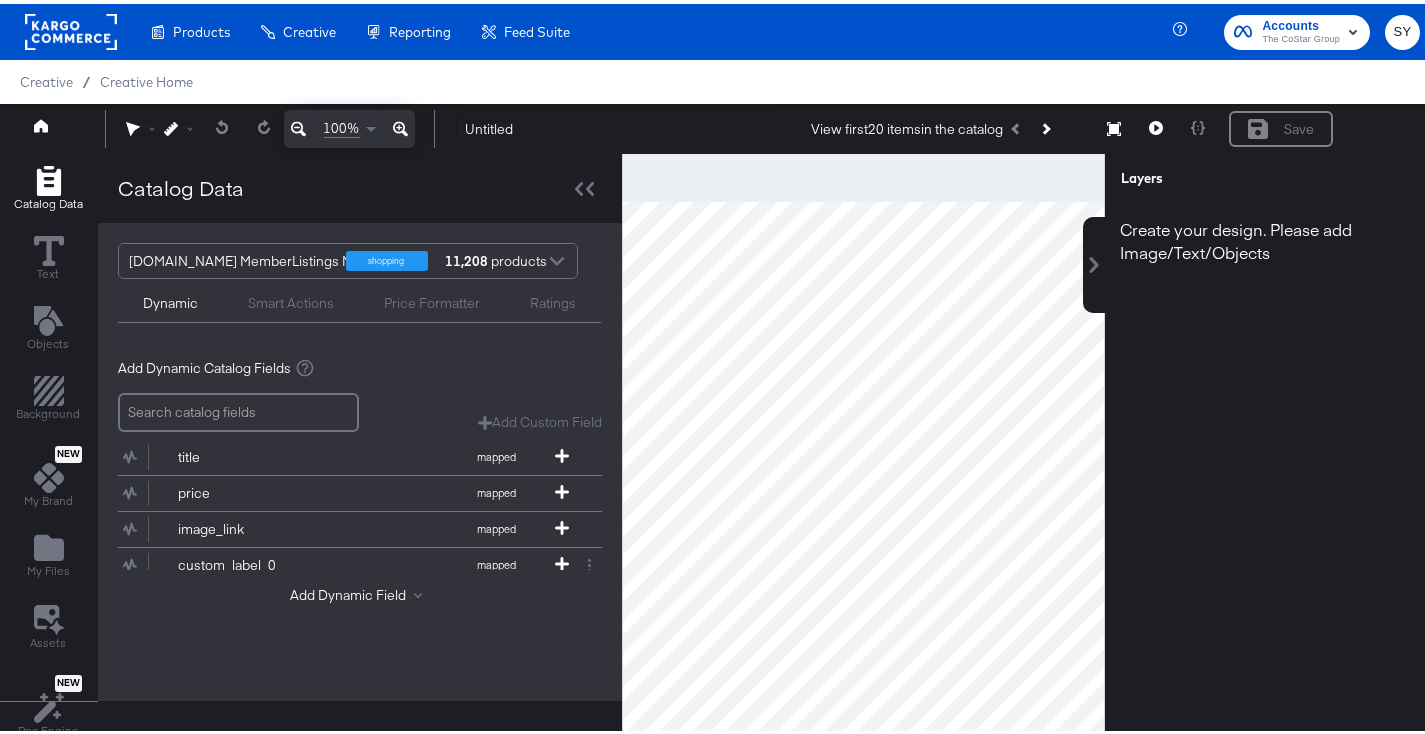 click on "Dynamic" at bounding box center [170, 299] 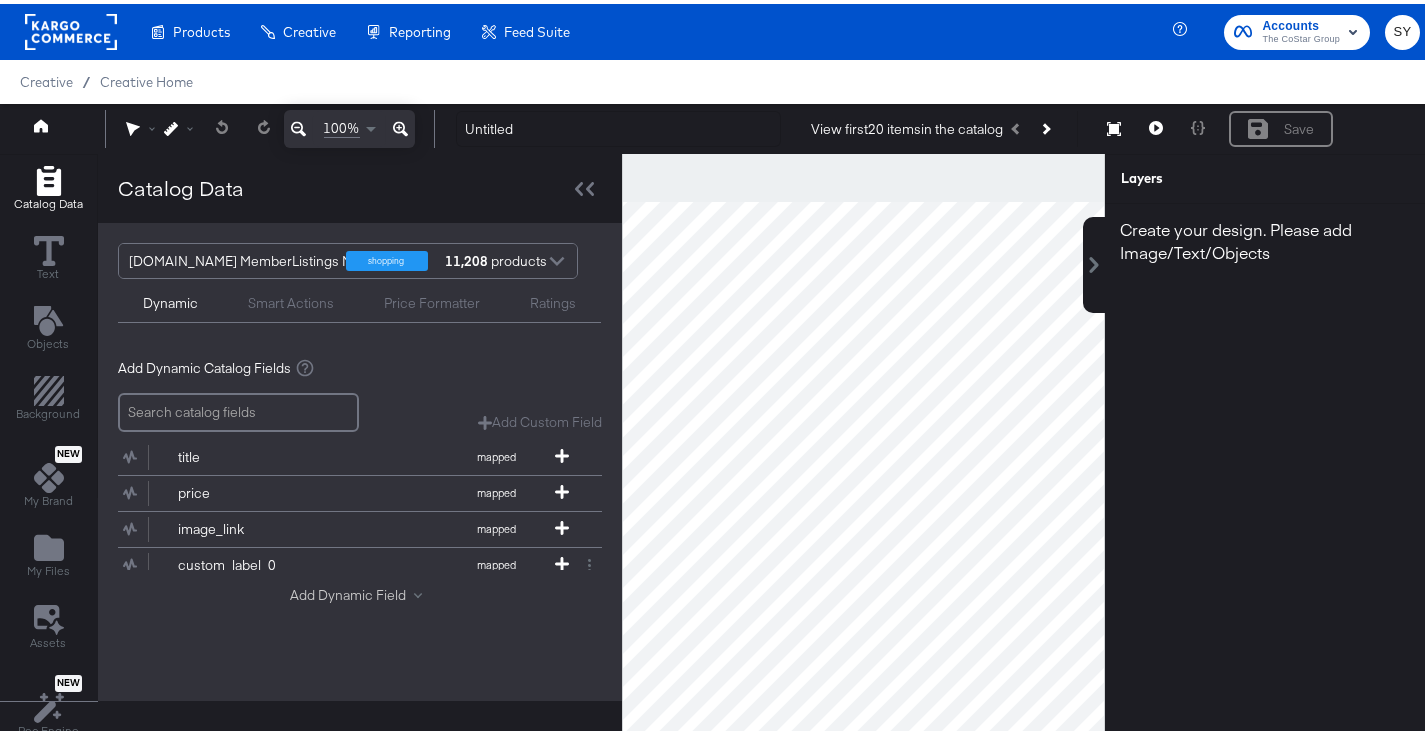 click on "Add Dynamic Field" at bounding box center [360, 591] 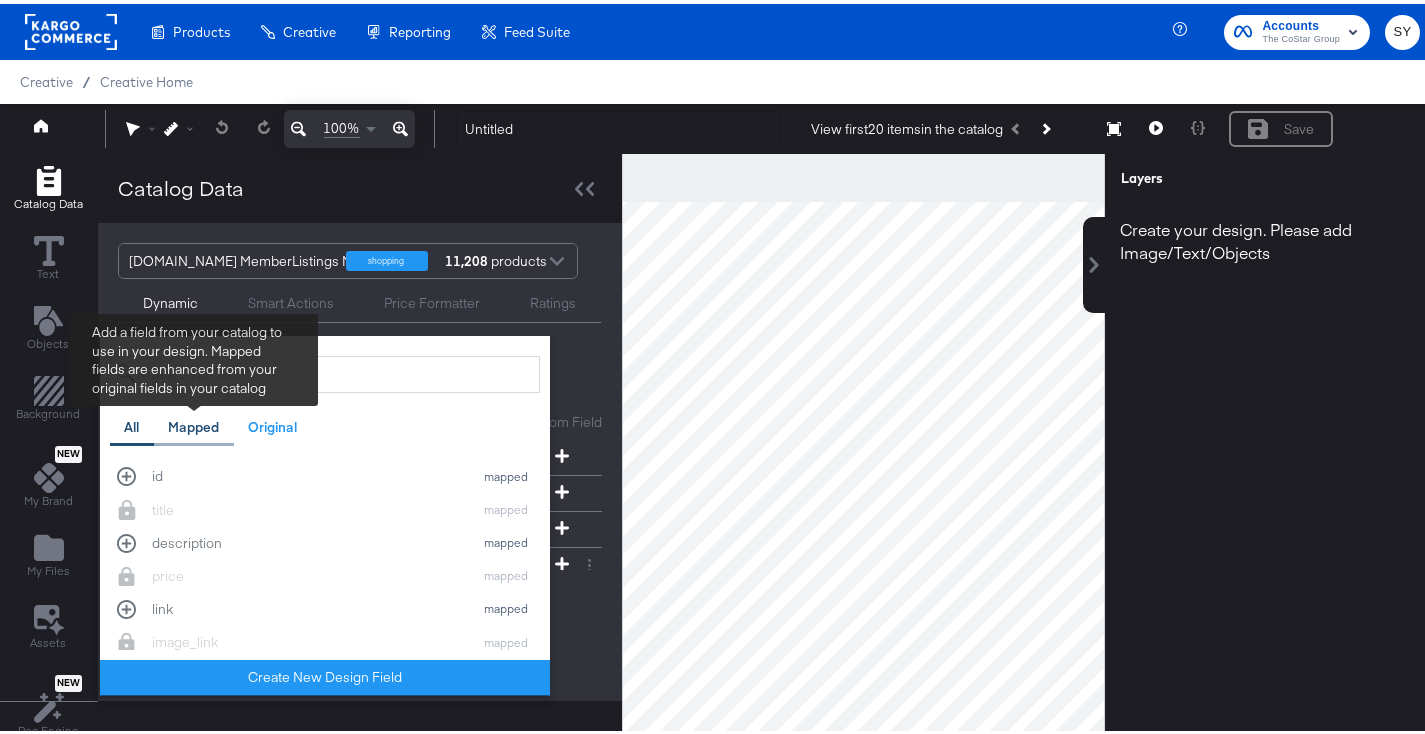 click on "Mapped" at bounding box center [193, 423] 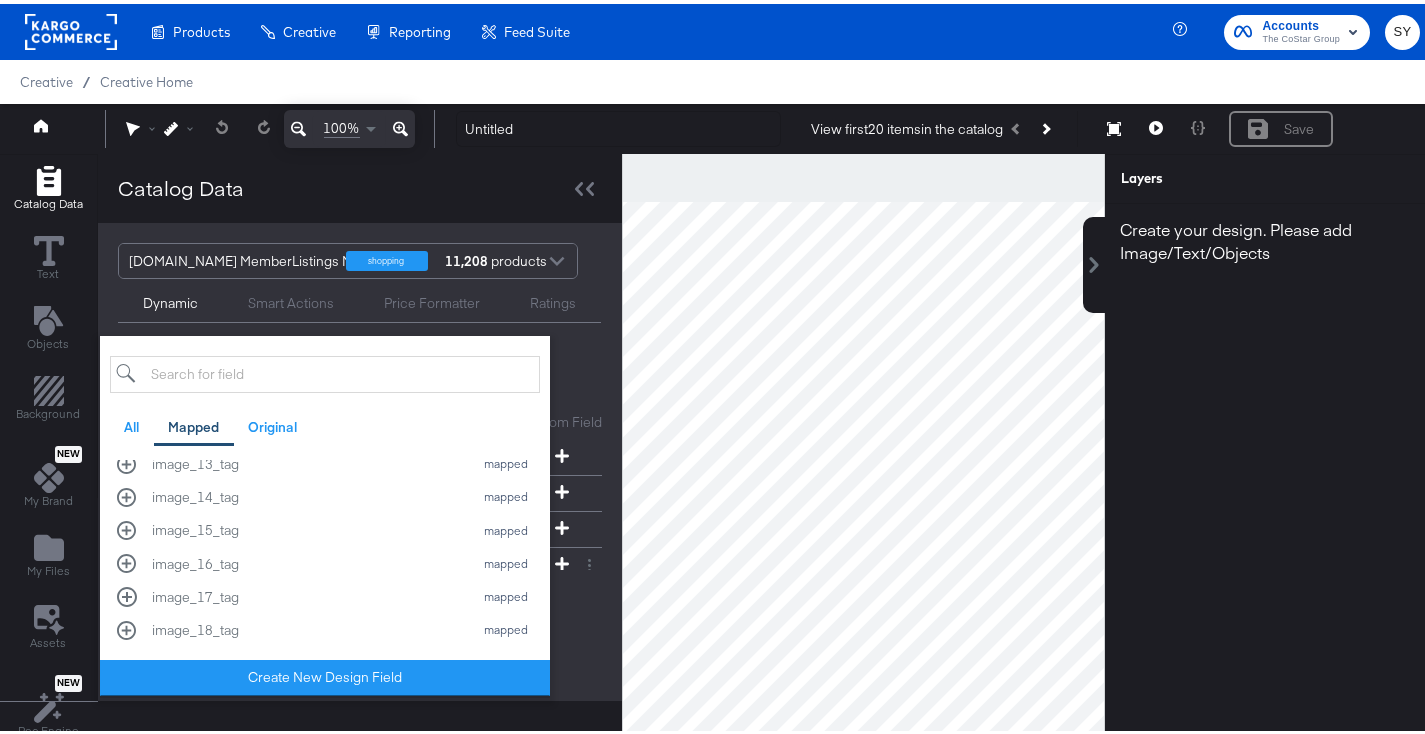 scroll, scrollTop: 1204, scrollLeft: 0, axis: vertical 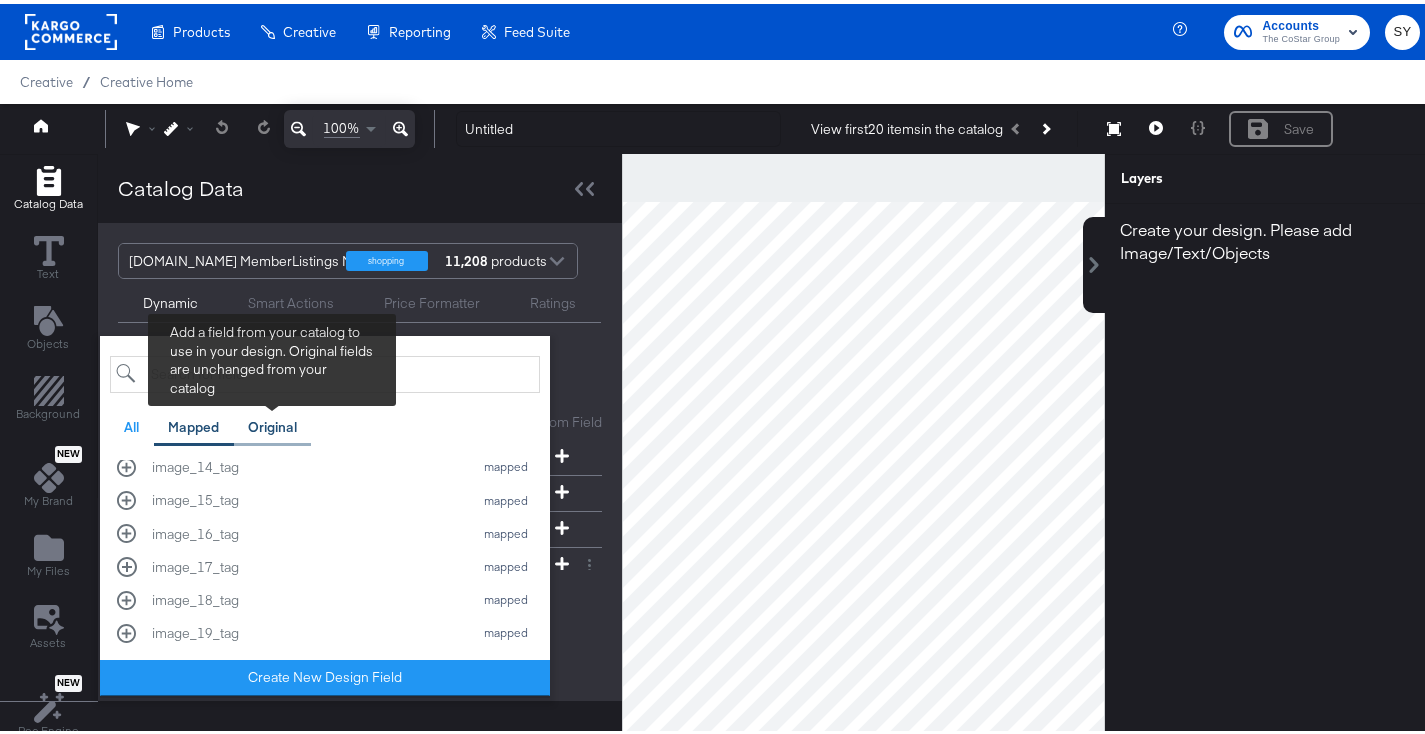 click on "Original" at bounding box center [272, 423] 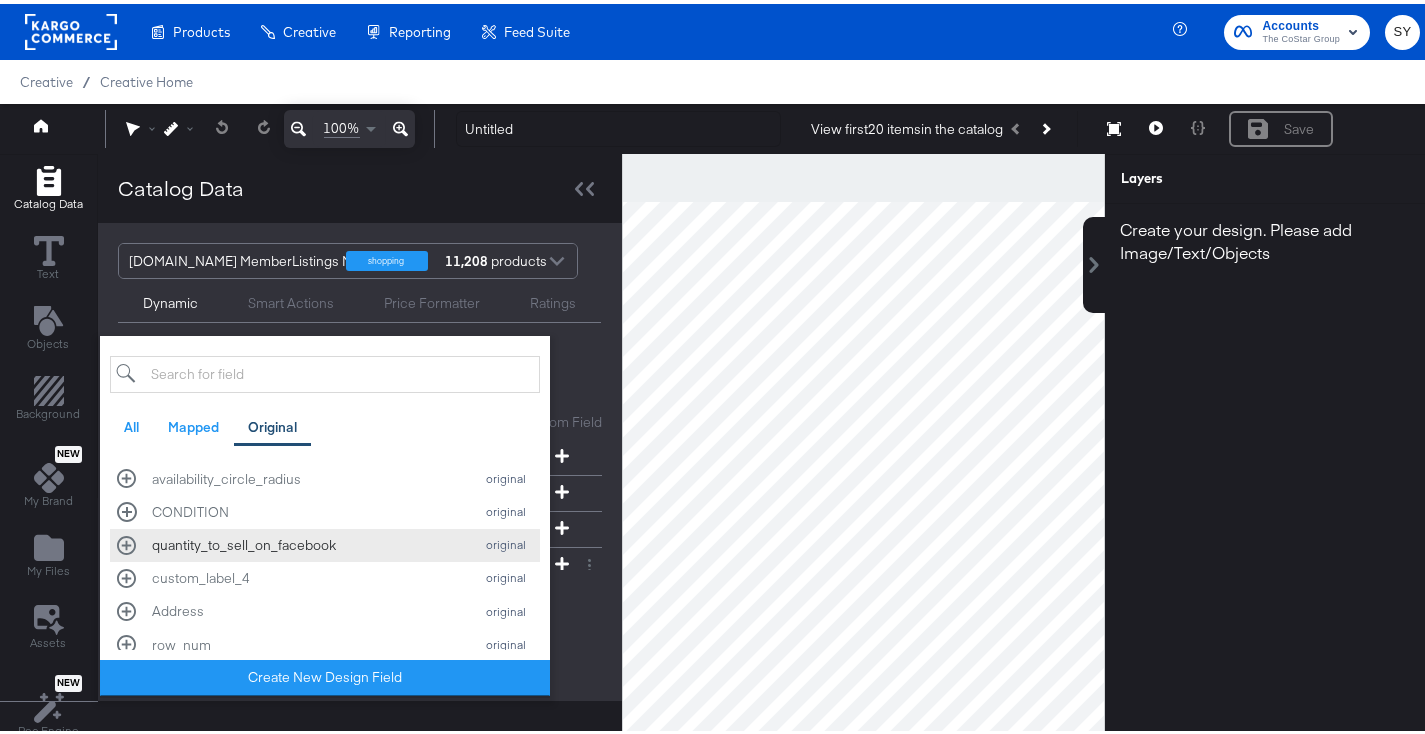scroll, scrollTop: 727, scrollLeft: 0, axis: vertical 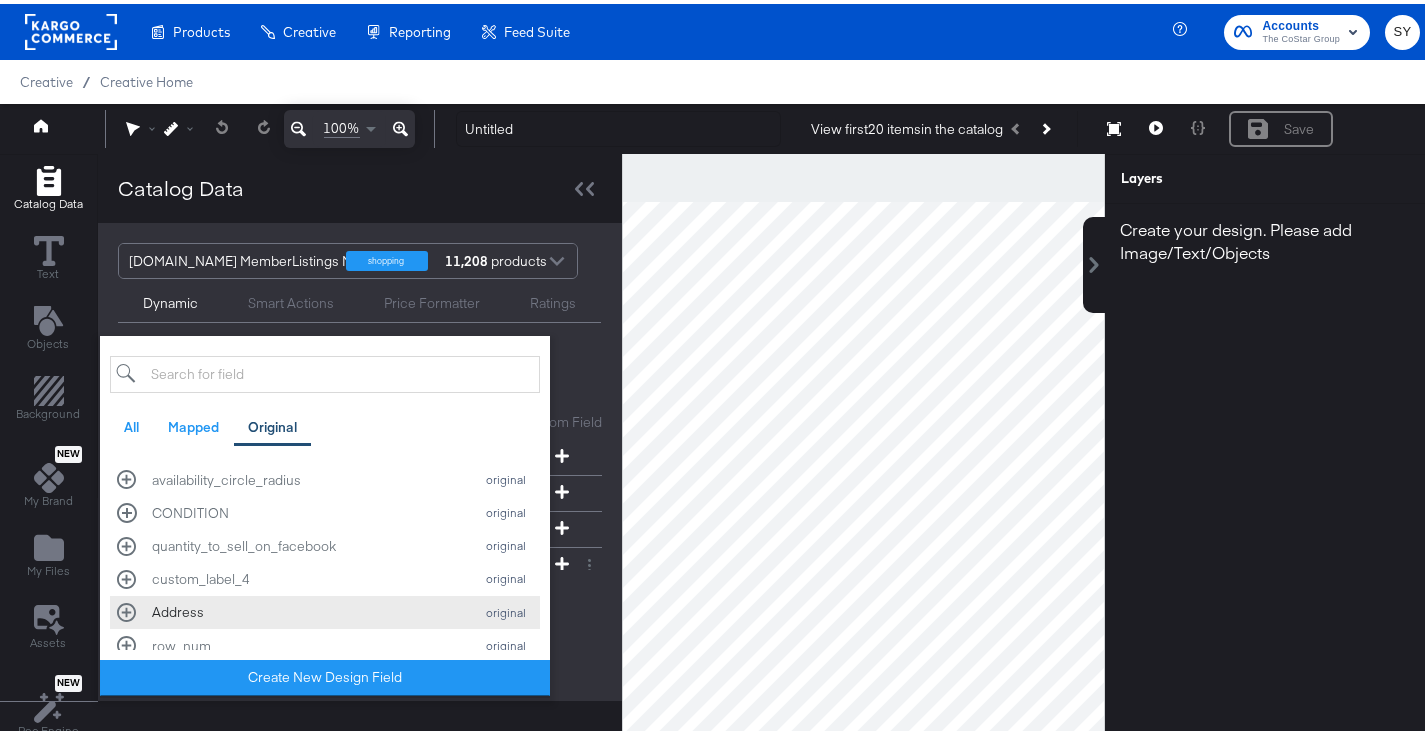 click on "Address original" at bounding box center [325, 608] 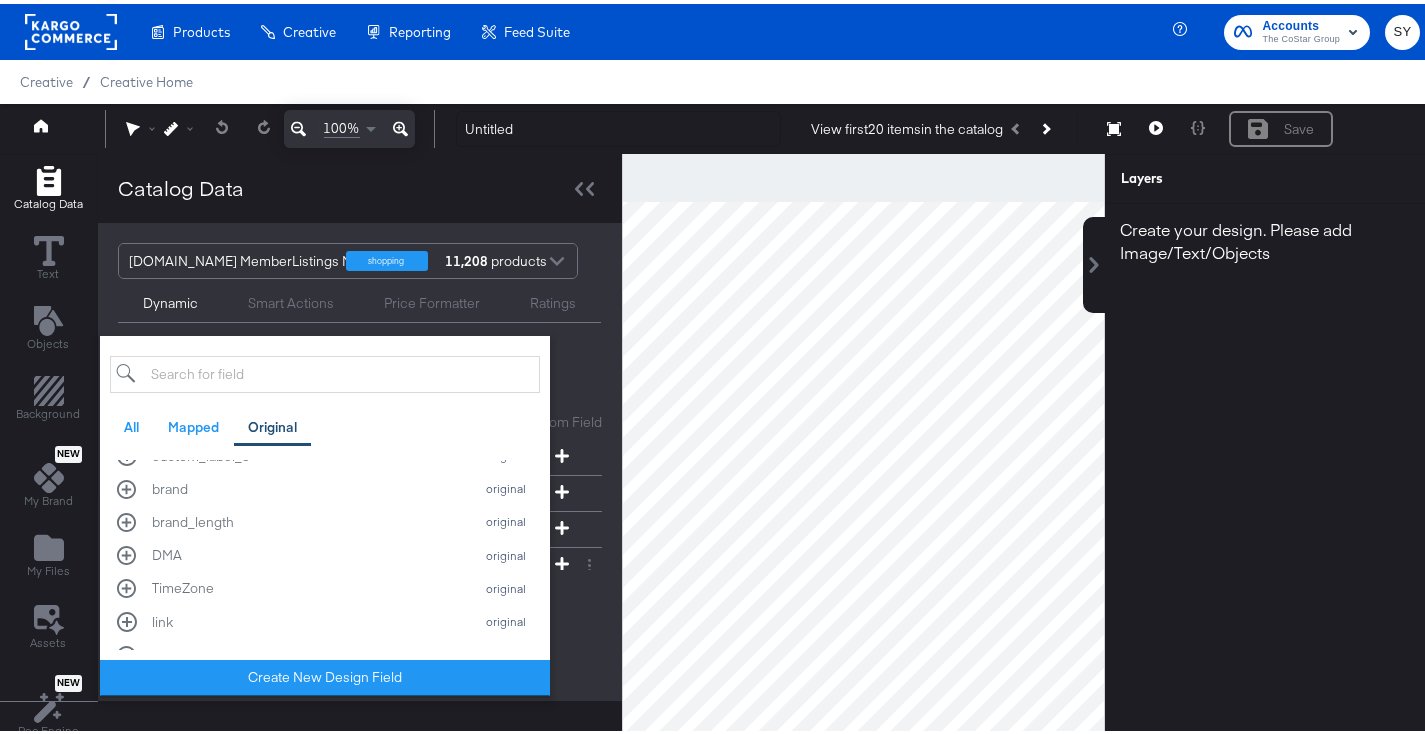 scroll, scrollTop: 739, scrollLeft: 0, axis: vertical 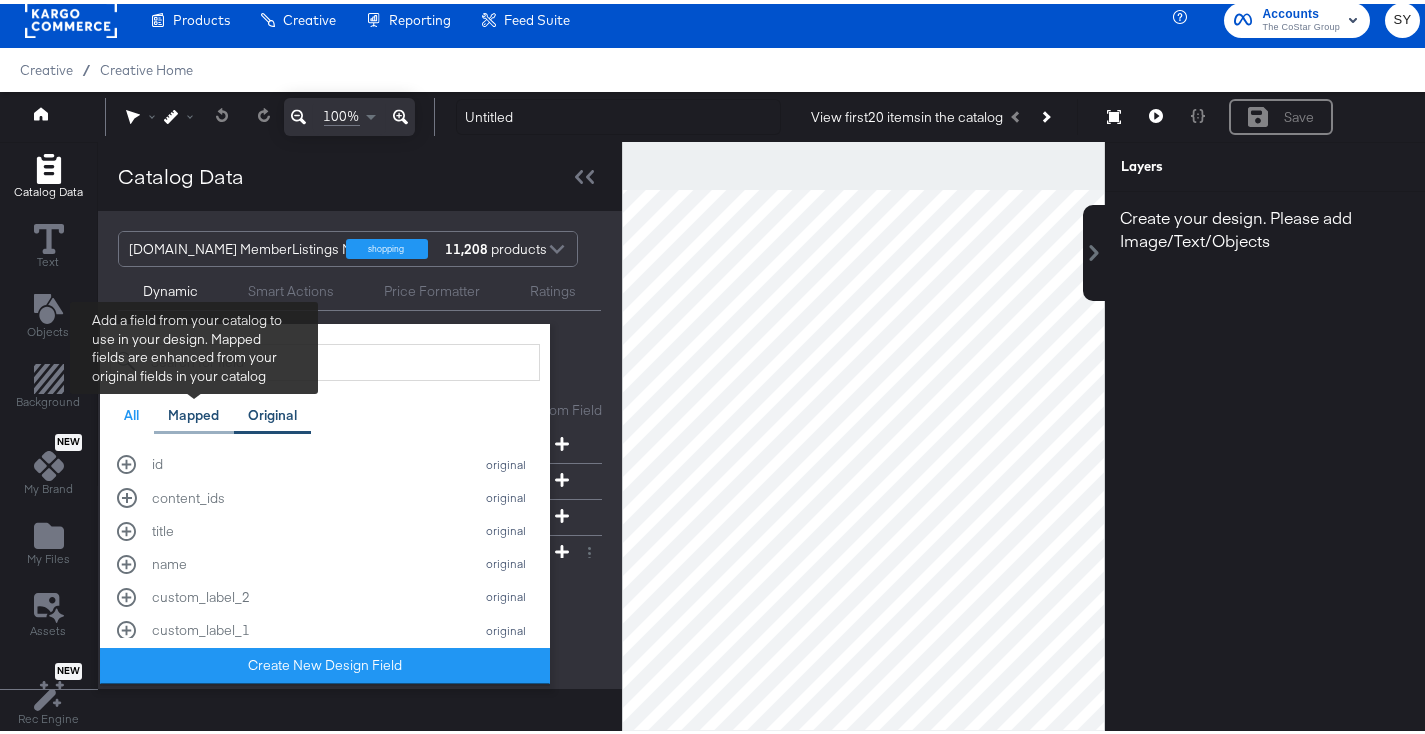 click on "Mapped" at bounding box center (193, 411) 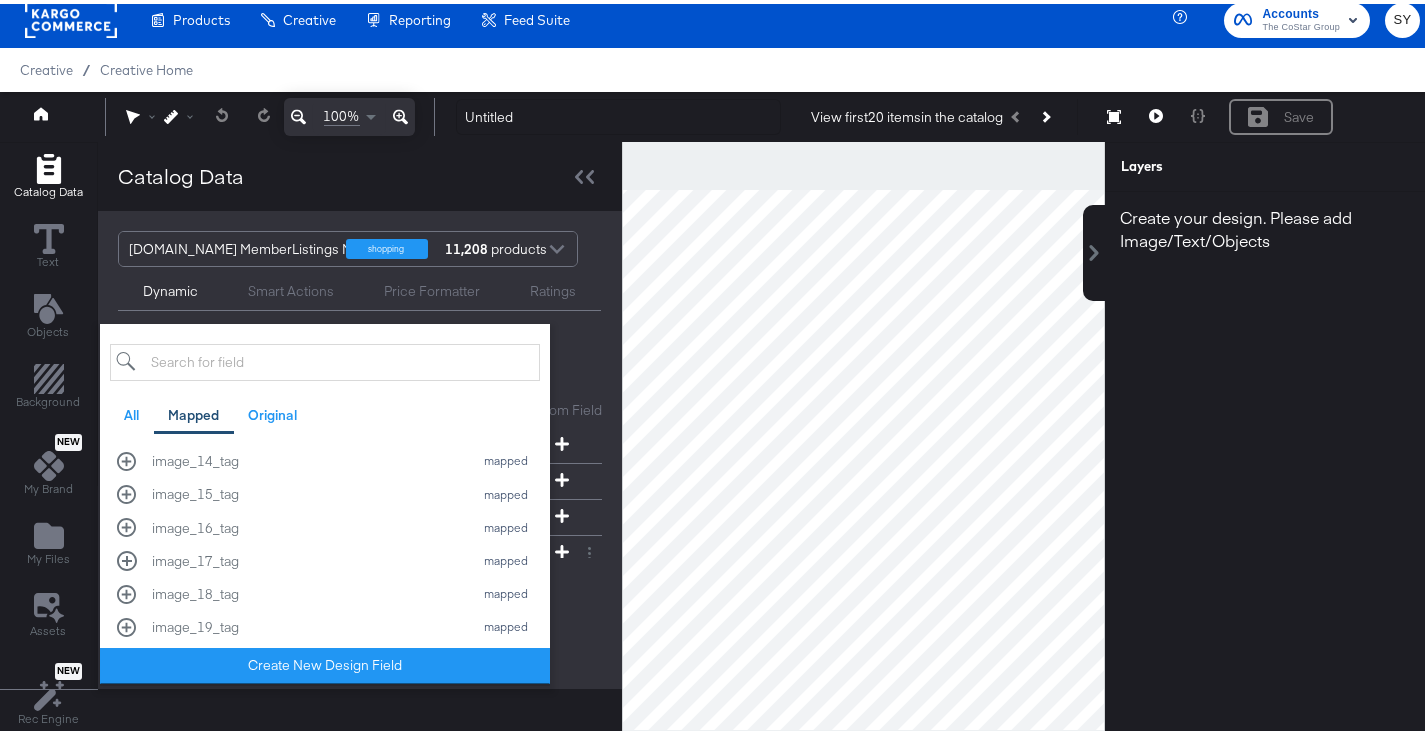 scroll, scrollTop: 1204, scrollLeft: 0, axis: vertical 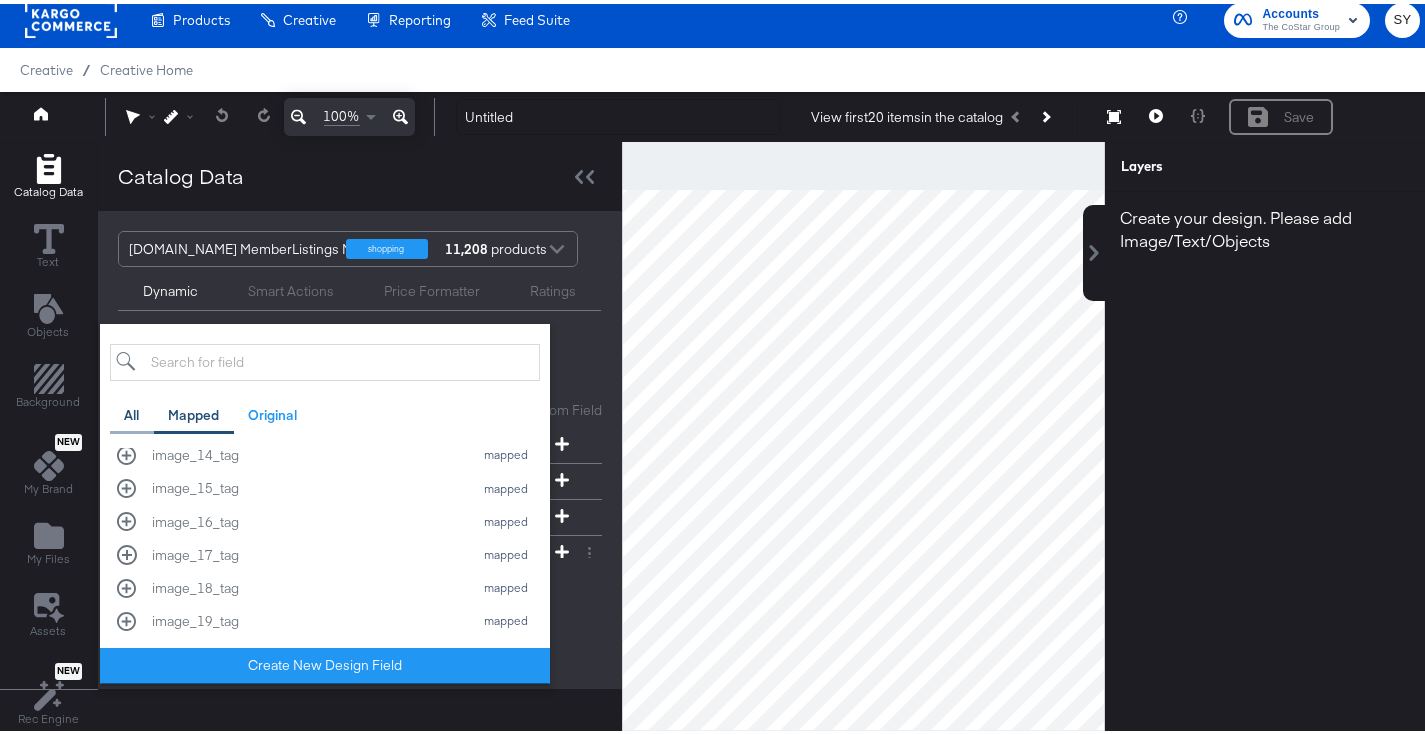 click on "All" at bounding box center (131, 411) 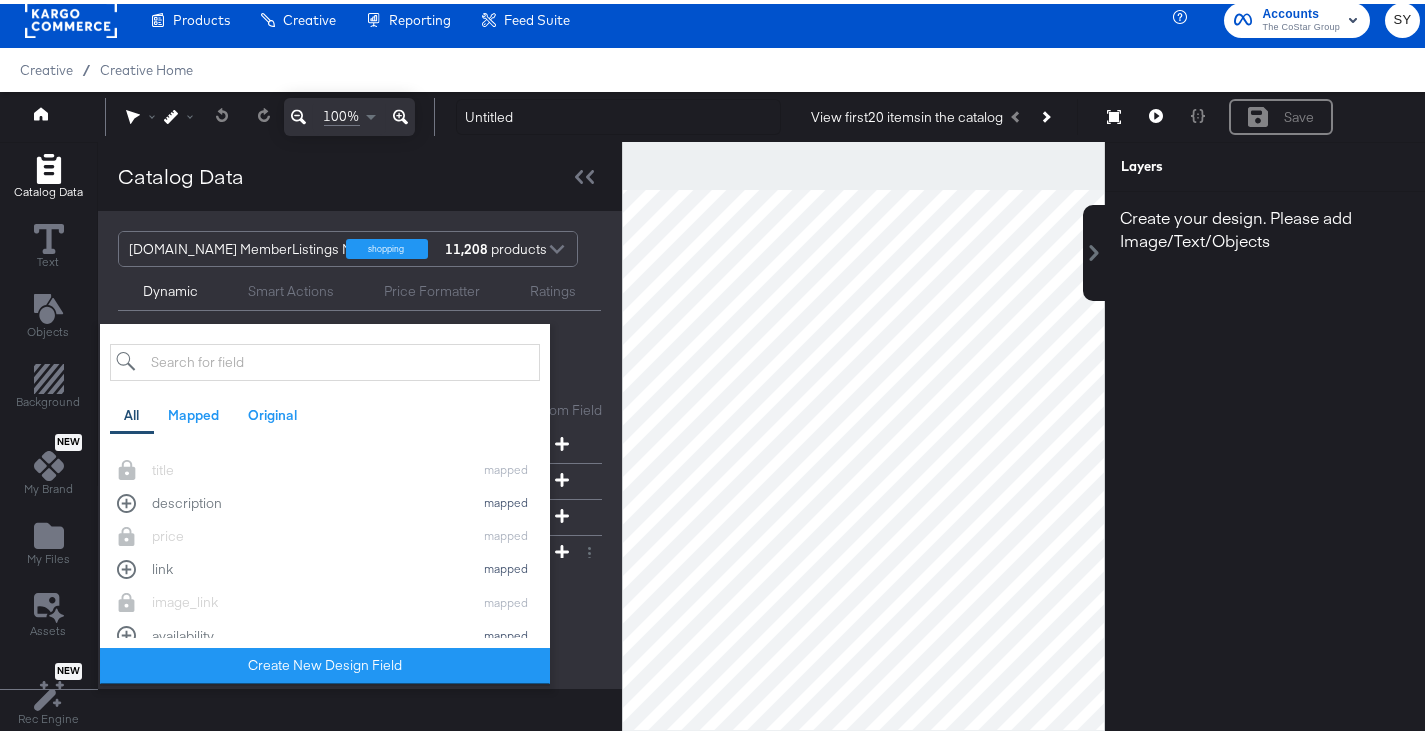 scroll, scrollTop: 0, scrollLeft: 0, axis: both 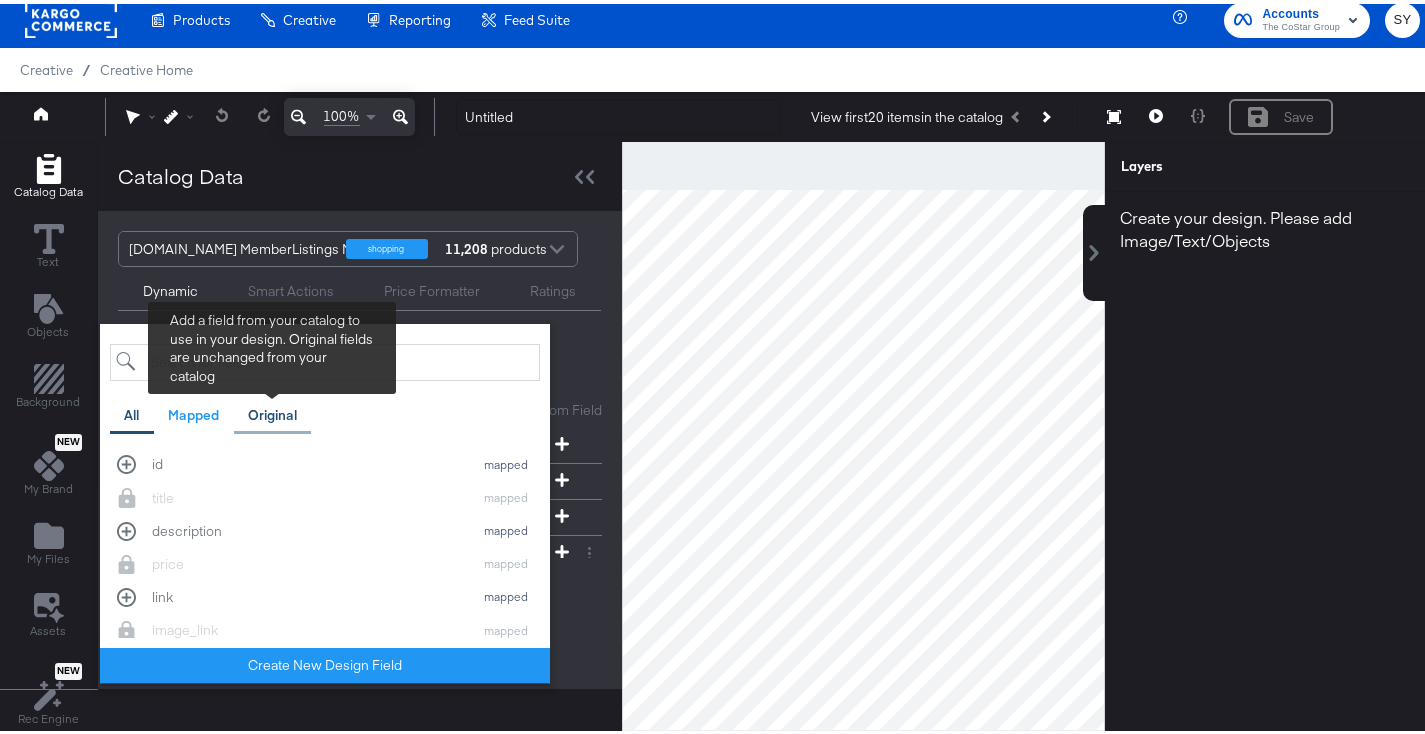 click on "Original" at bounding box center [273, 411] 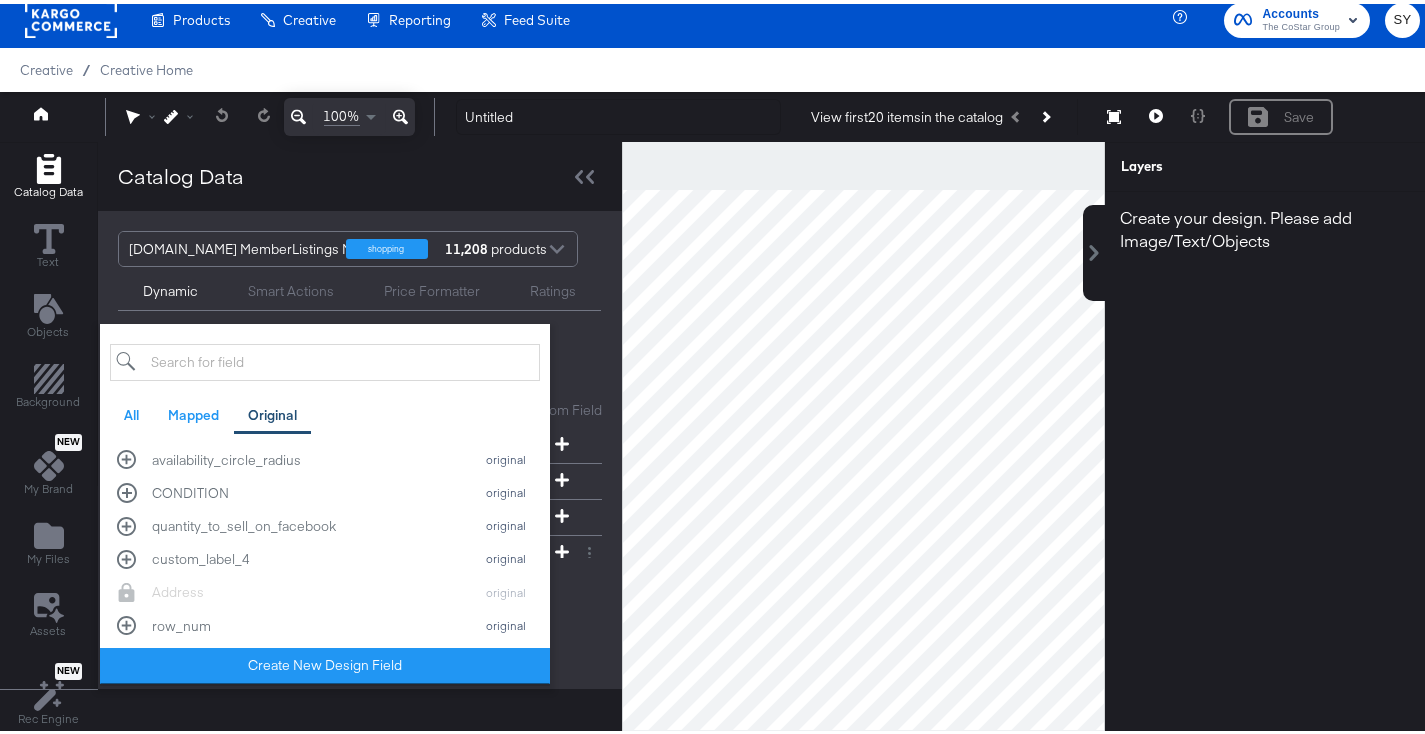 scroll, scrollTop: 739, scrollLeft: 0, axis: vertical 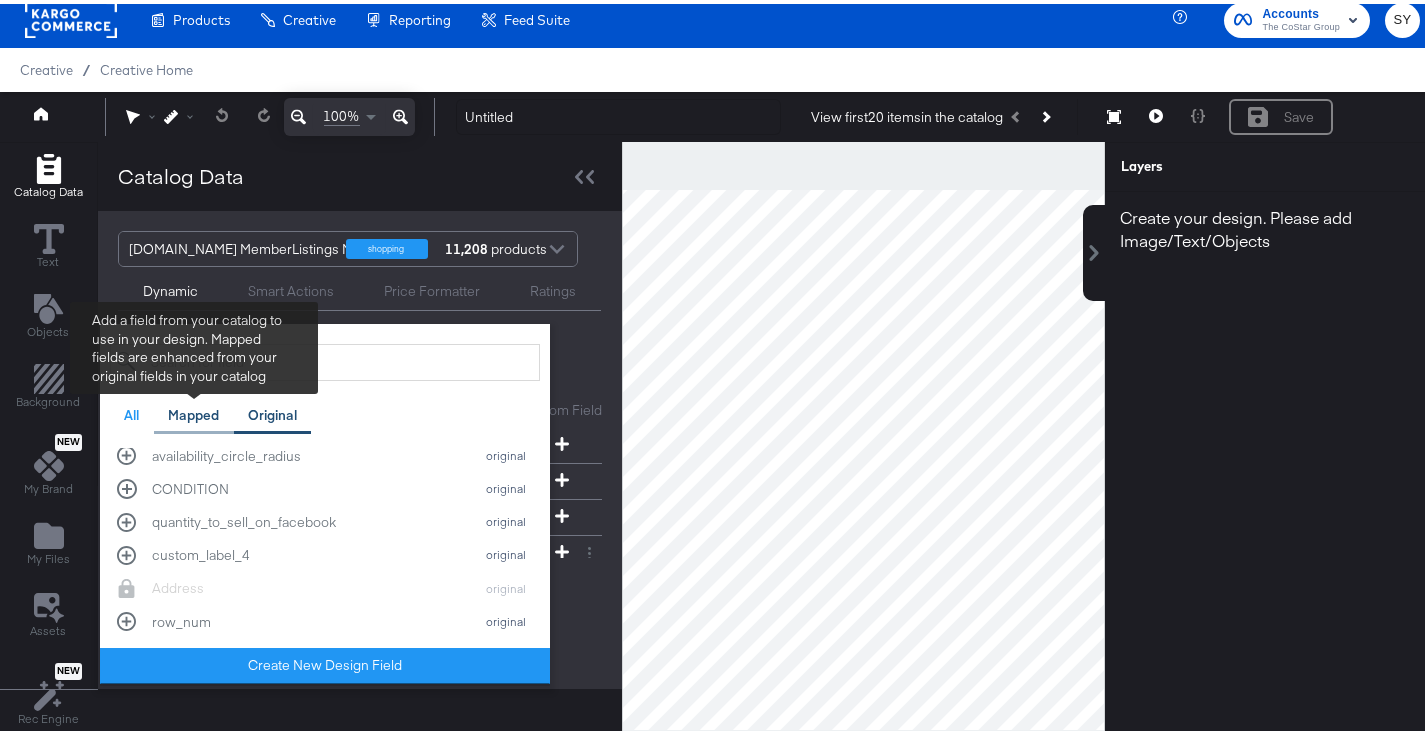 click on "Mapped" at bounding box center [194, 411] 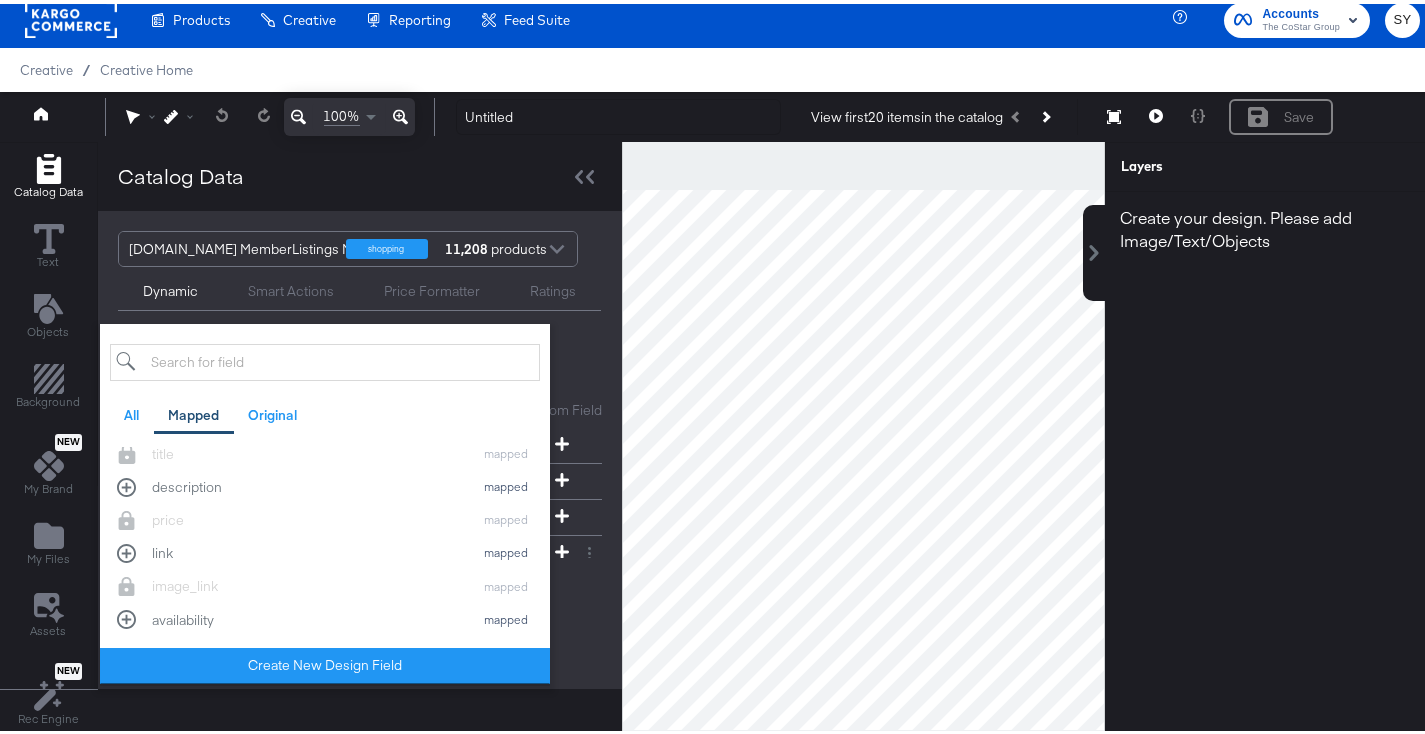 scroll, scrollTop: 0, scrollLeft: 0, axis: both 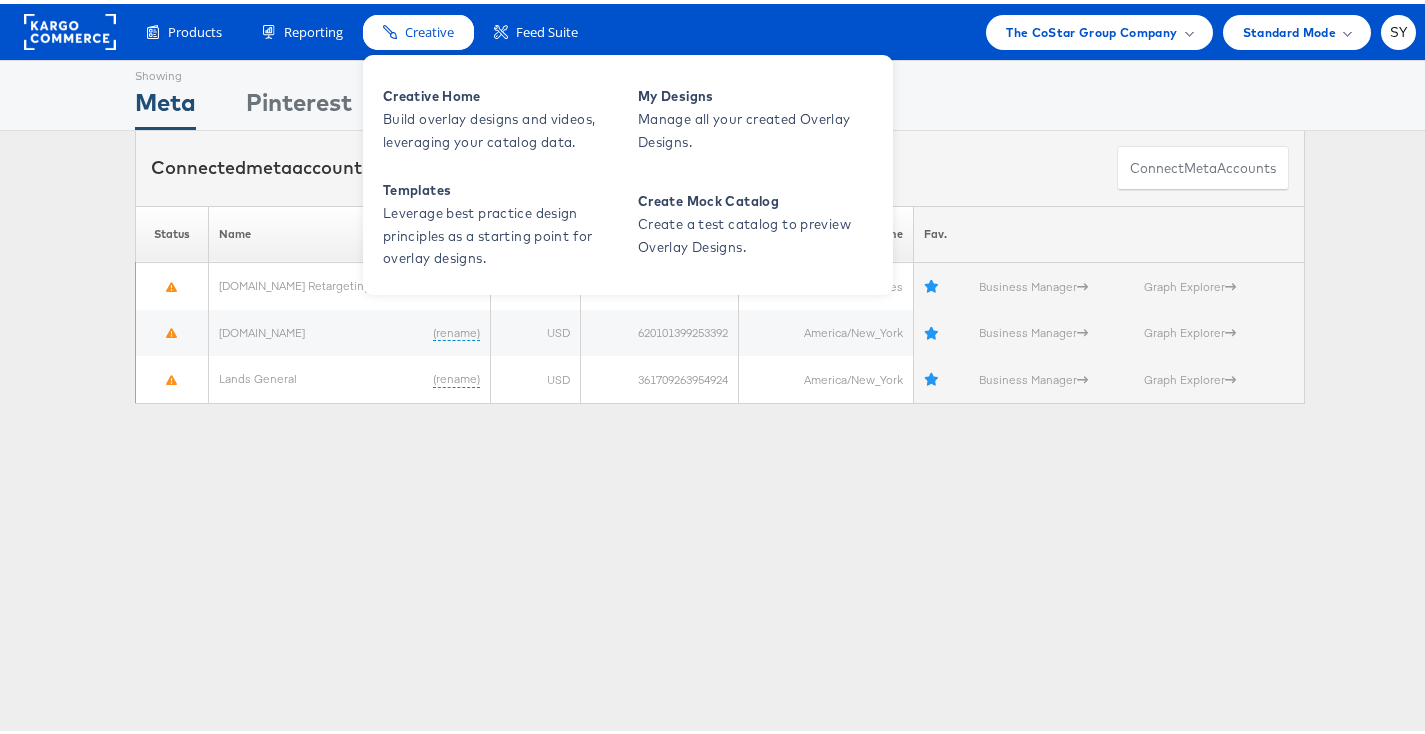 click on "Creative" at bounding box center (418, 28) 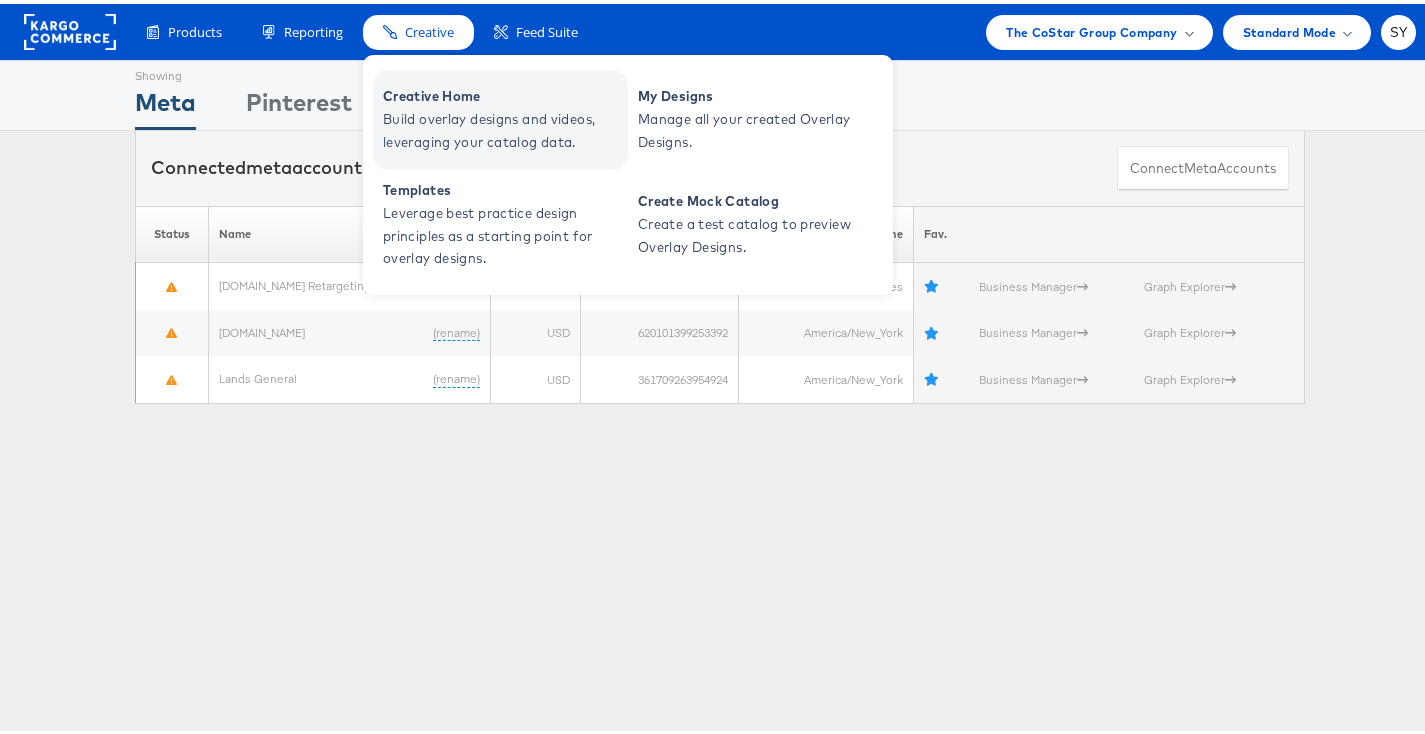 click on "Build overlay designs and videos, leveraging your catalog data." at bounding box center [503, 127] 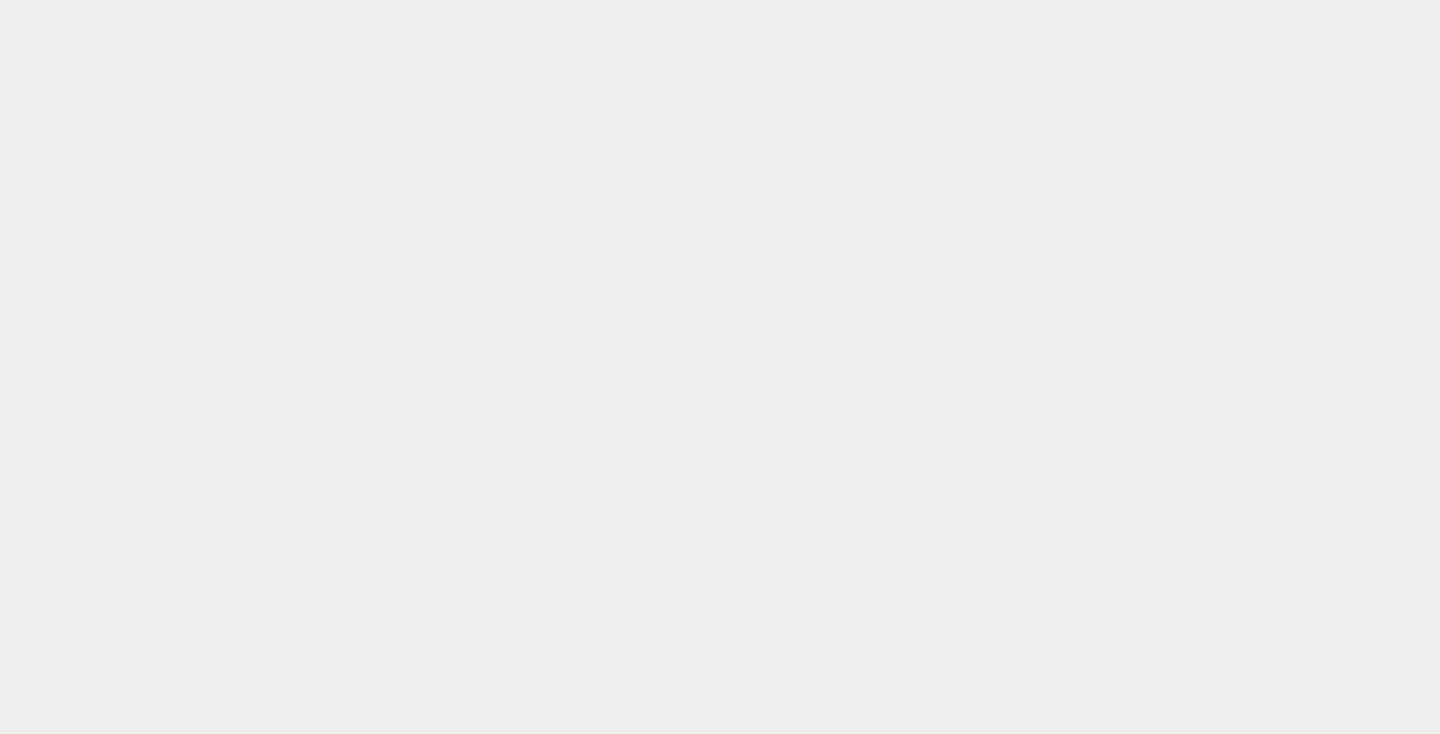 scroll, scrollTop: 0, scrollLeft: 0, axis: both 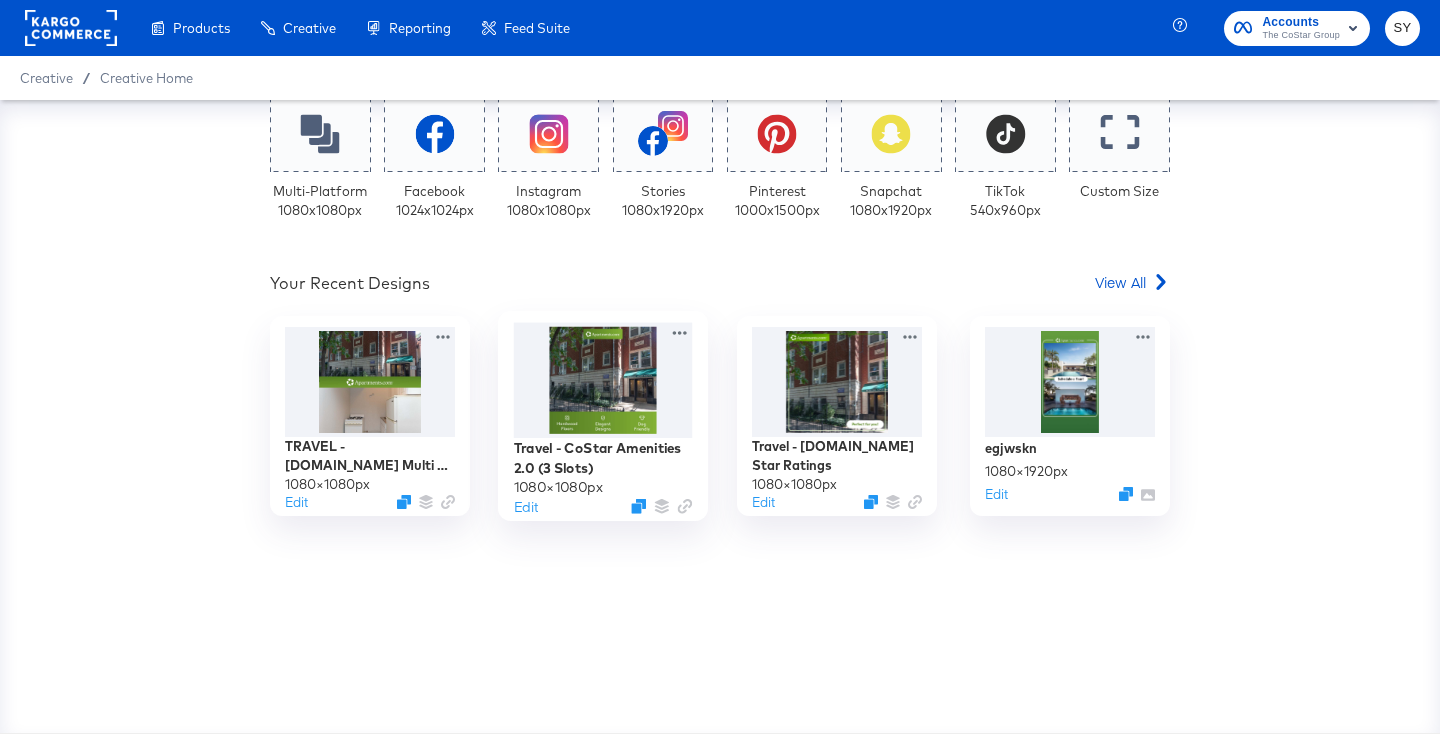 click at bounding box center (603, 380) 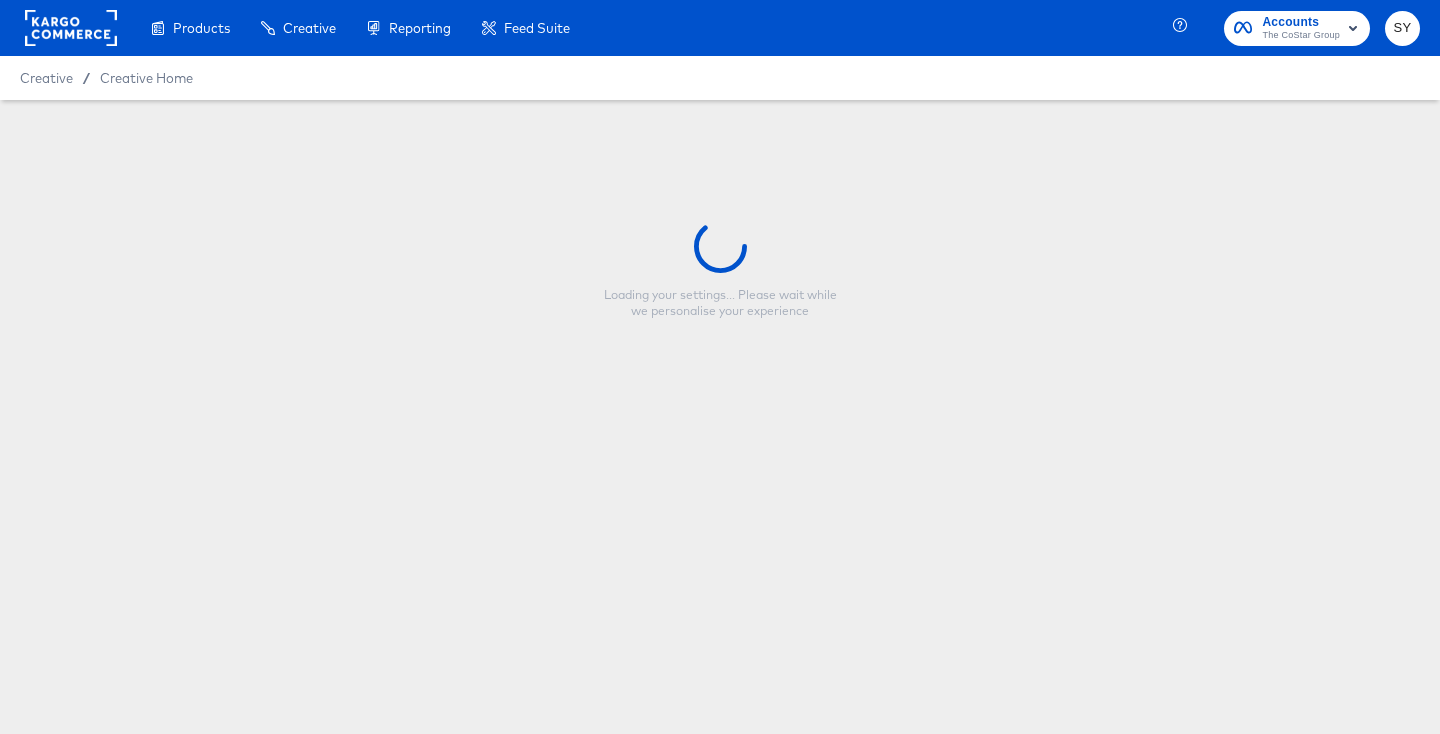 type on "Travel - CoStar Amenities 2.0 (3 Slots)" 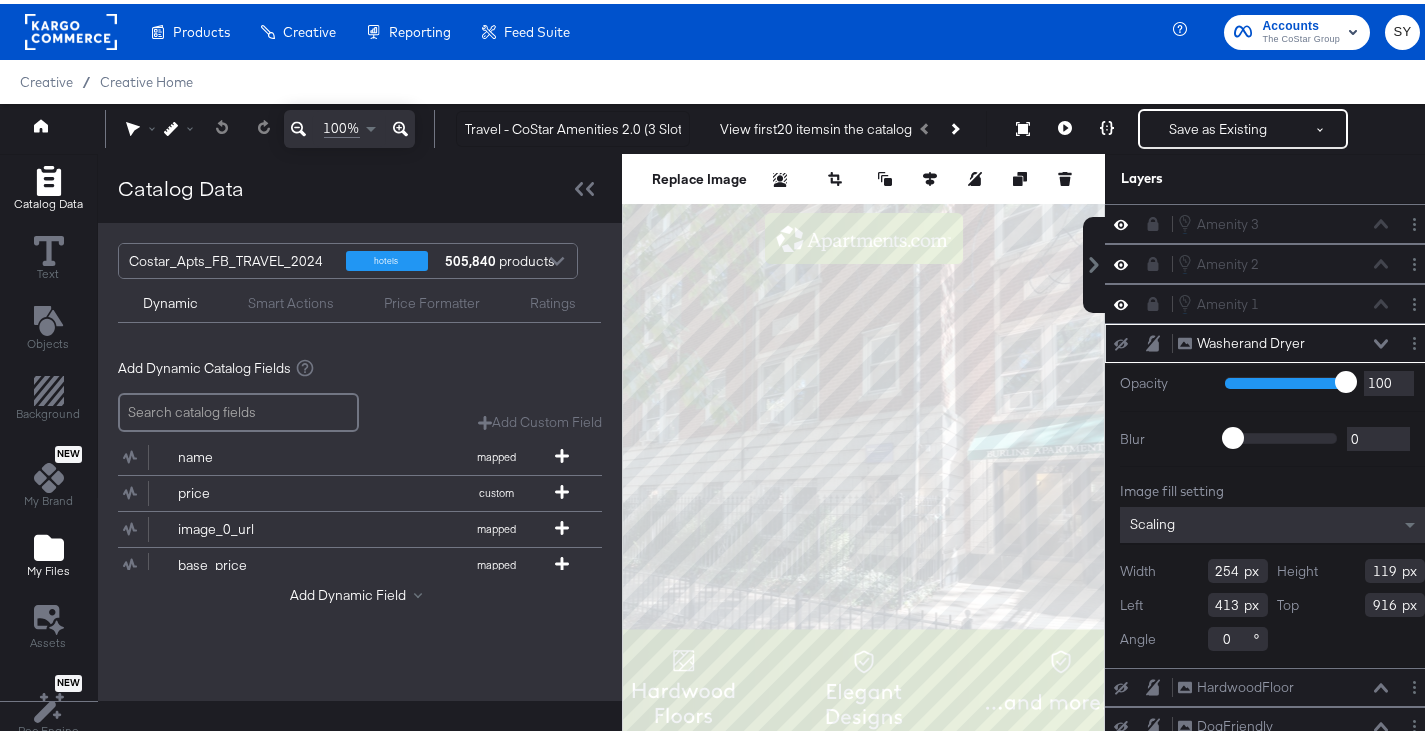 click 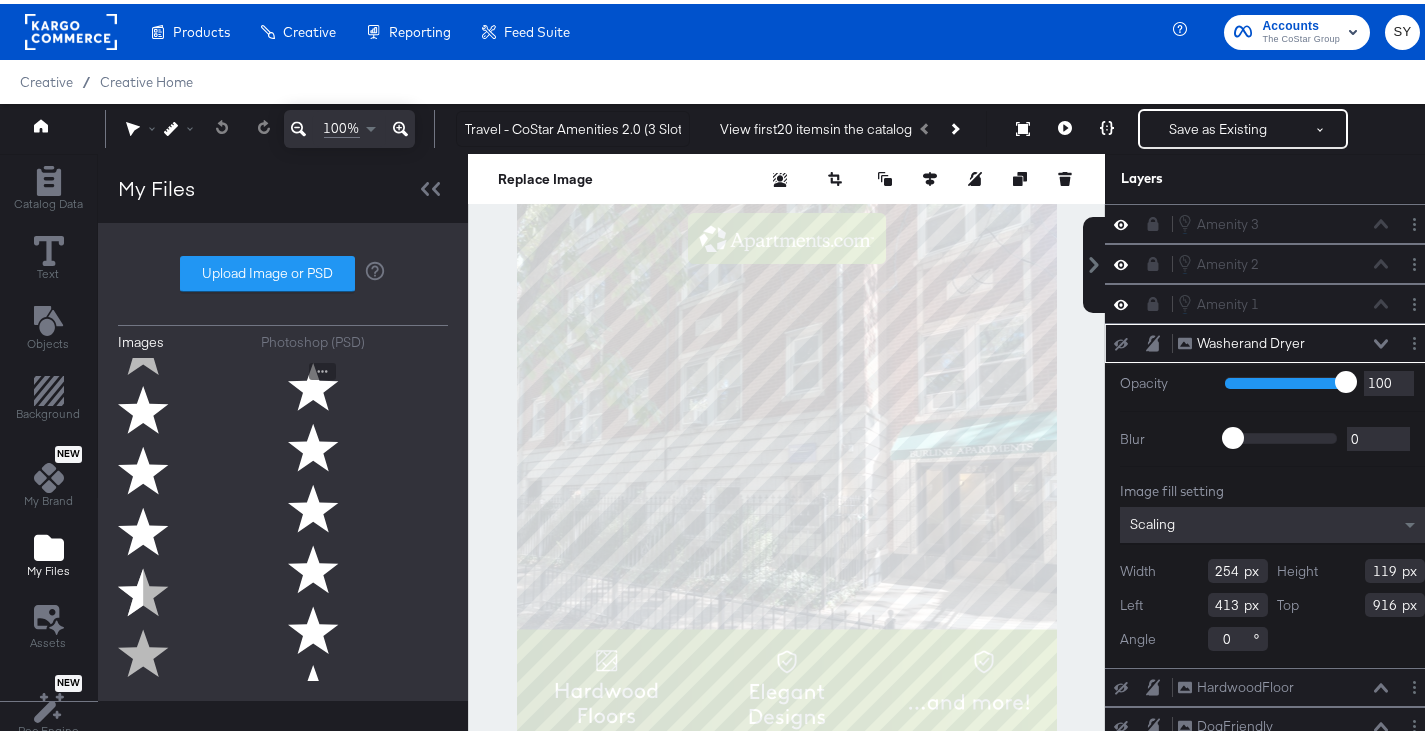 scroll, scrollTop: 5159, scrollLeft: 0, axis: vertical 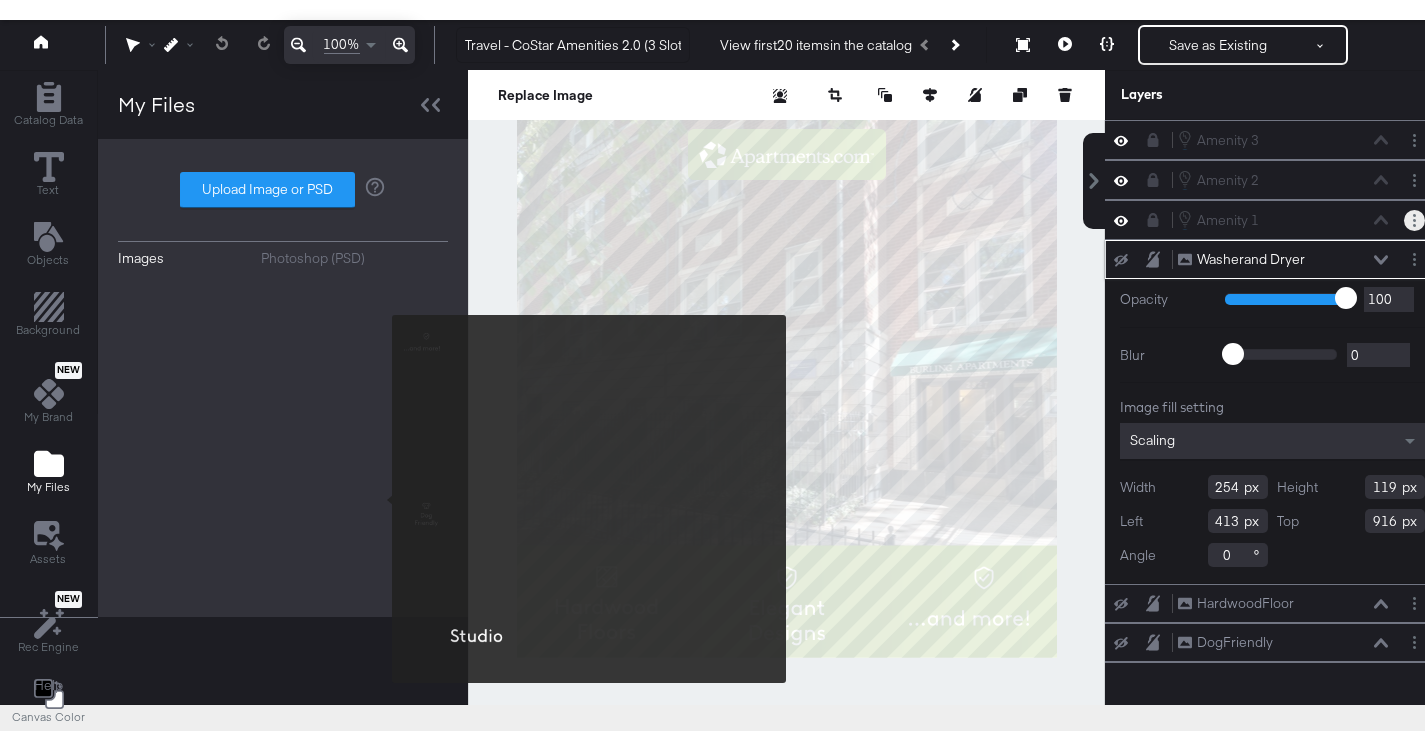 click at bounding box center (1414, 216) 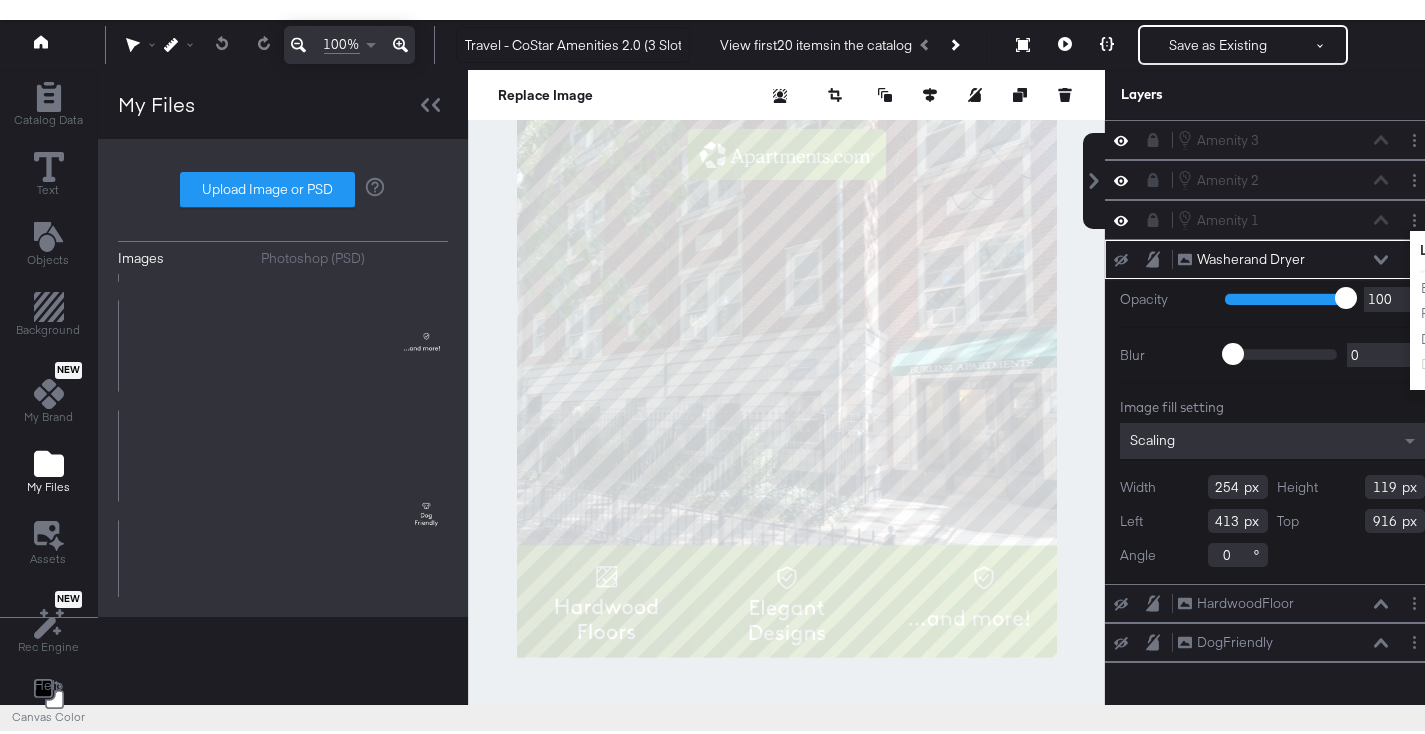 click 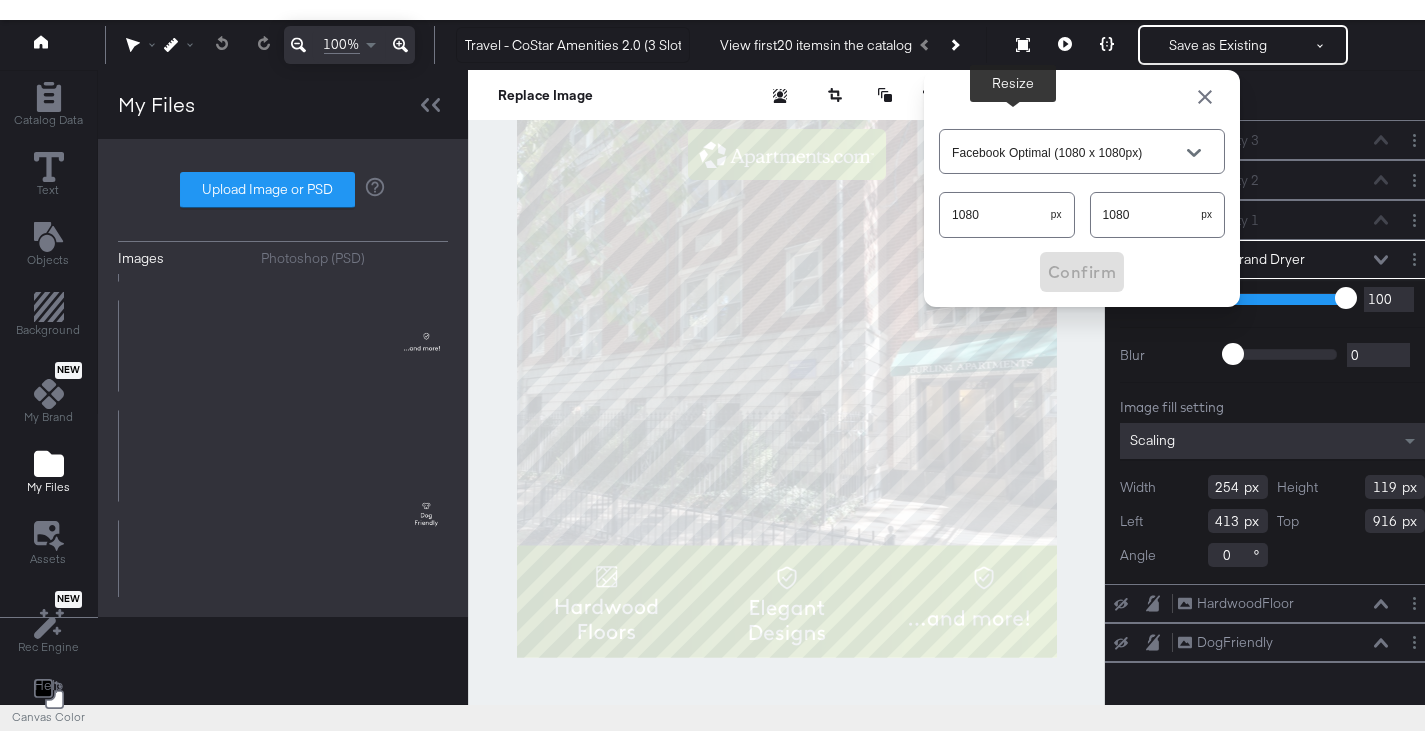 scroll, scrollTop: 7994, scrollLeft: 0, axis: vertical 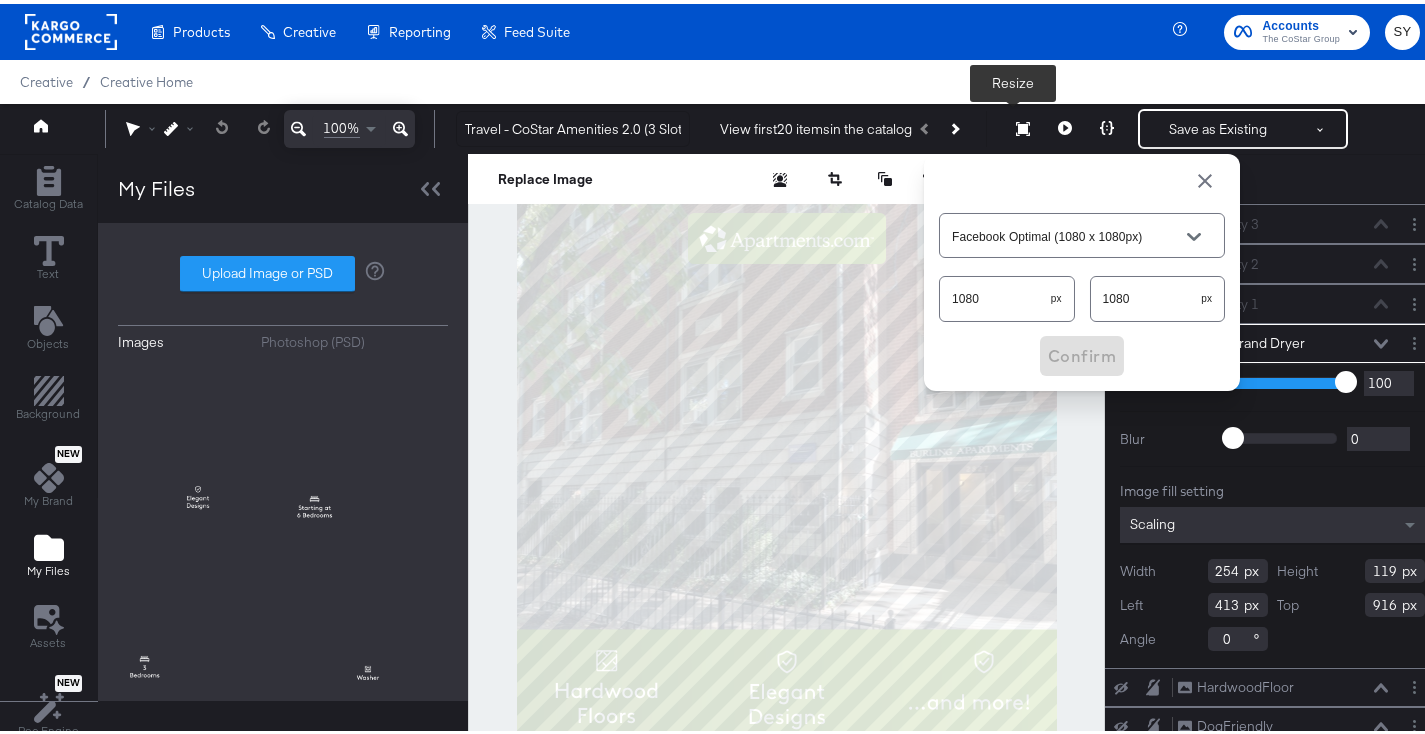 click 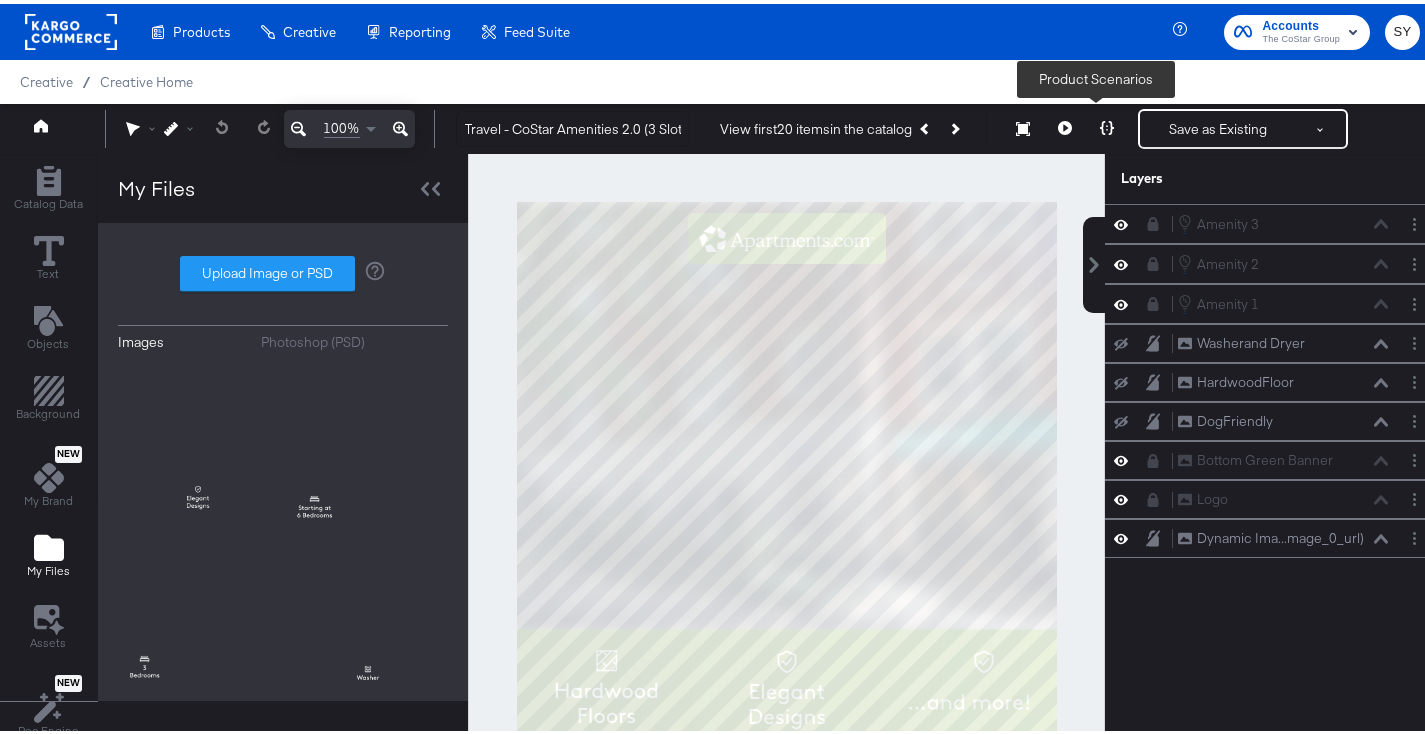 click at bounding box center (1107, 125) 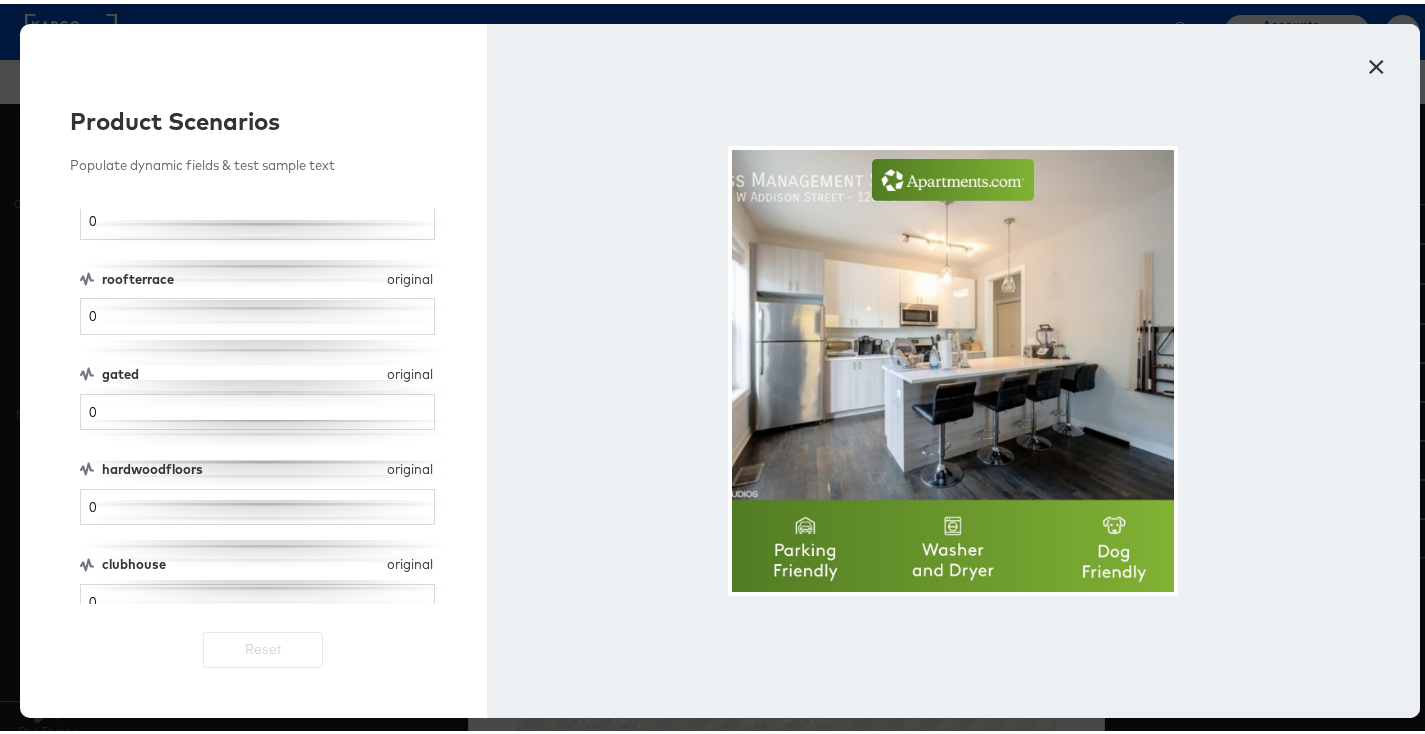scroll, scrollTop: 716, scrollLeft: 0, axis: vertical 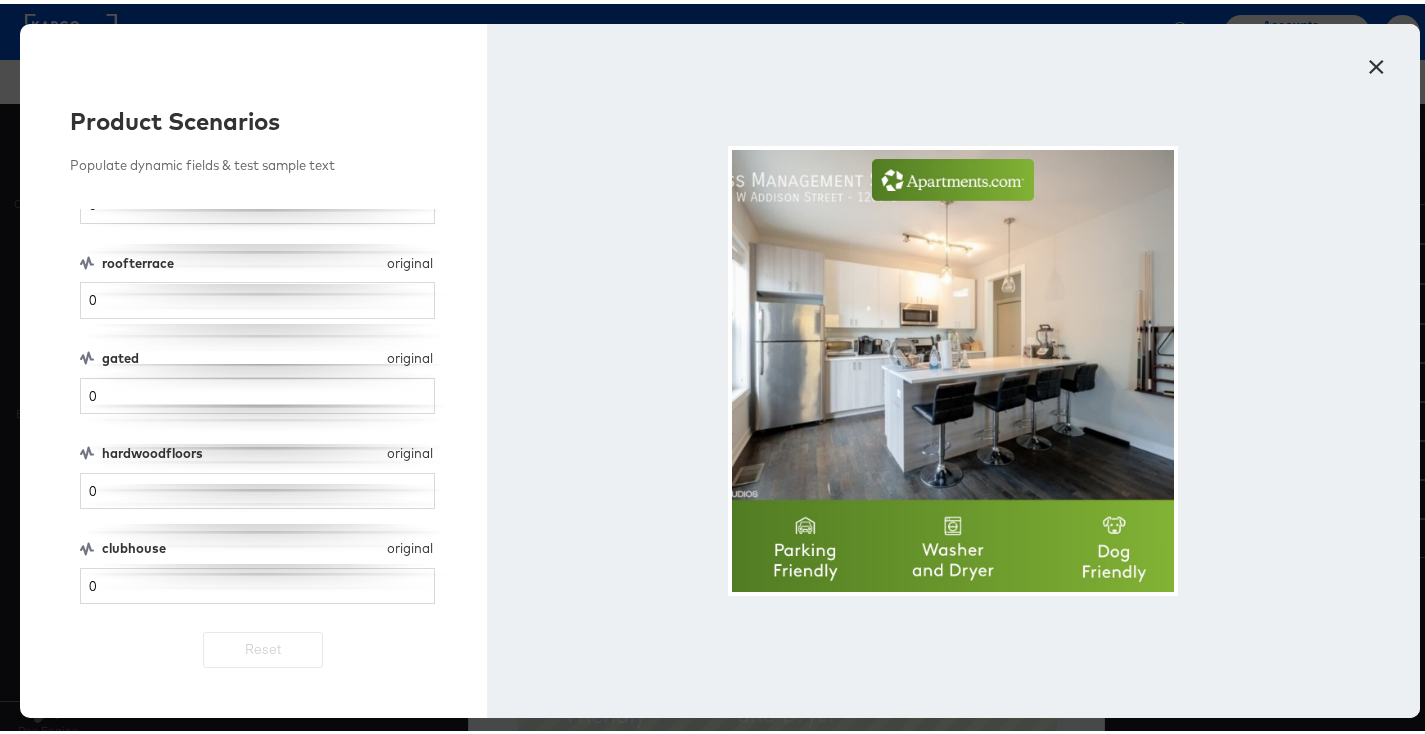 click on "×" at bounding box center (1377, 58) 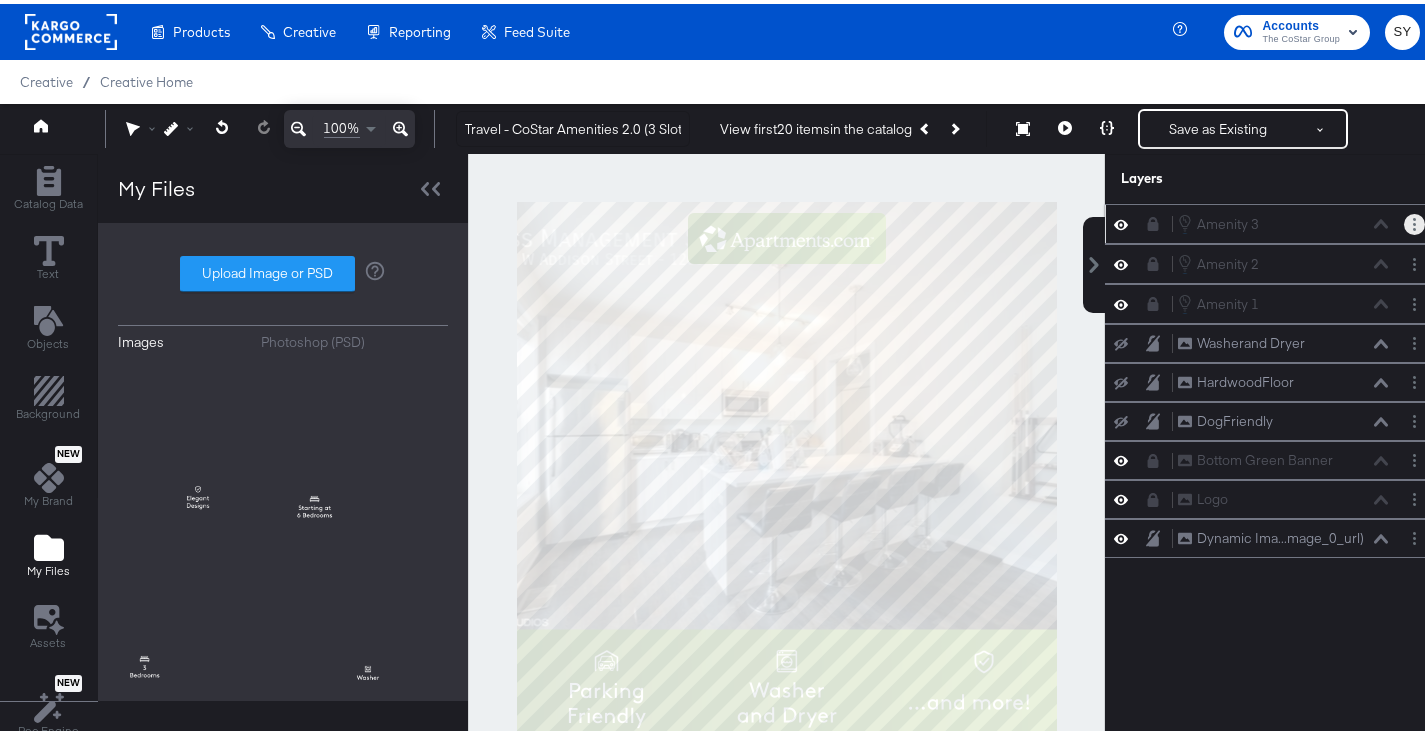 click at bounding box center [1414, 220] 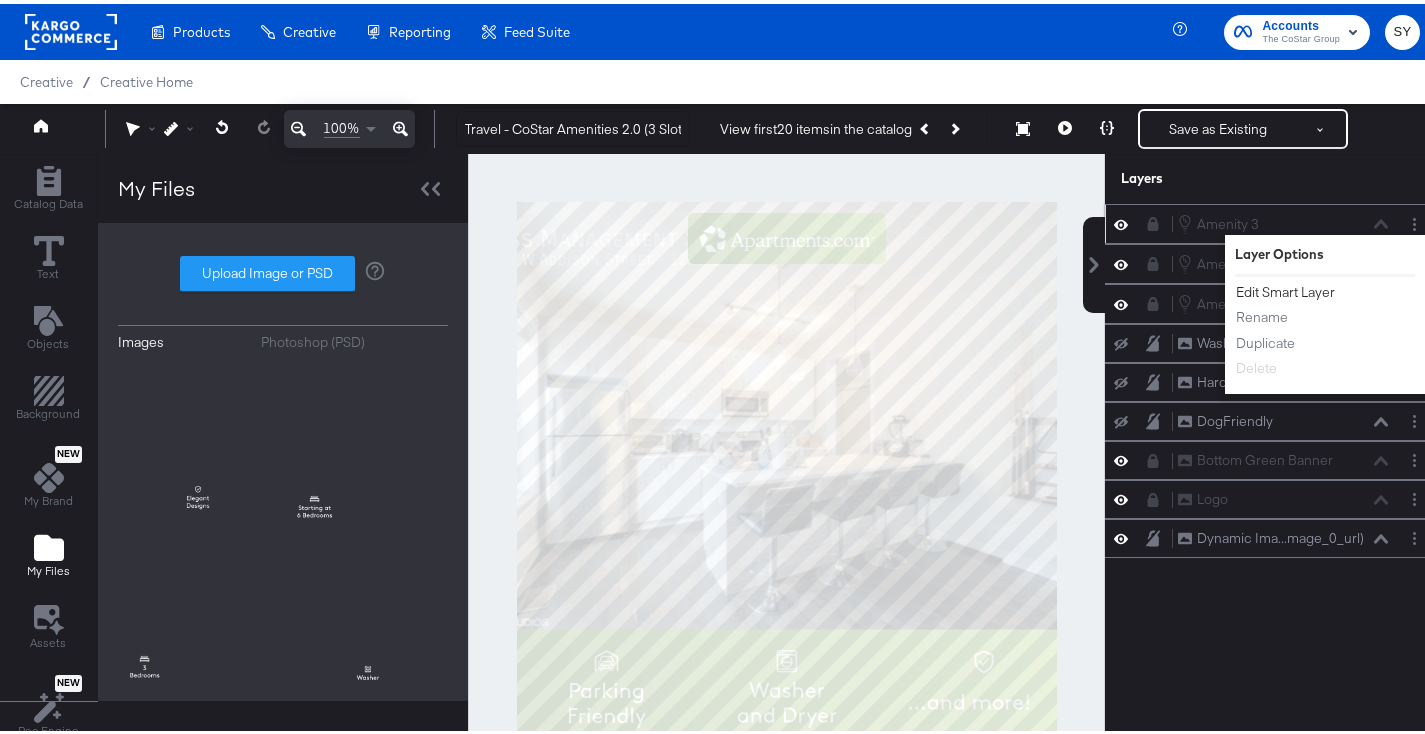 click on "Edit Smart Layer" at bounding box center (1285, 288) 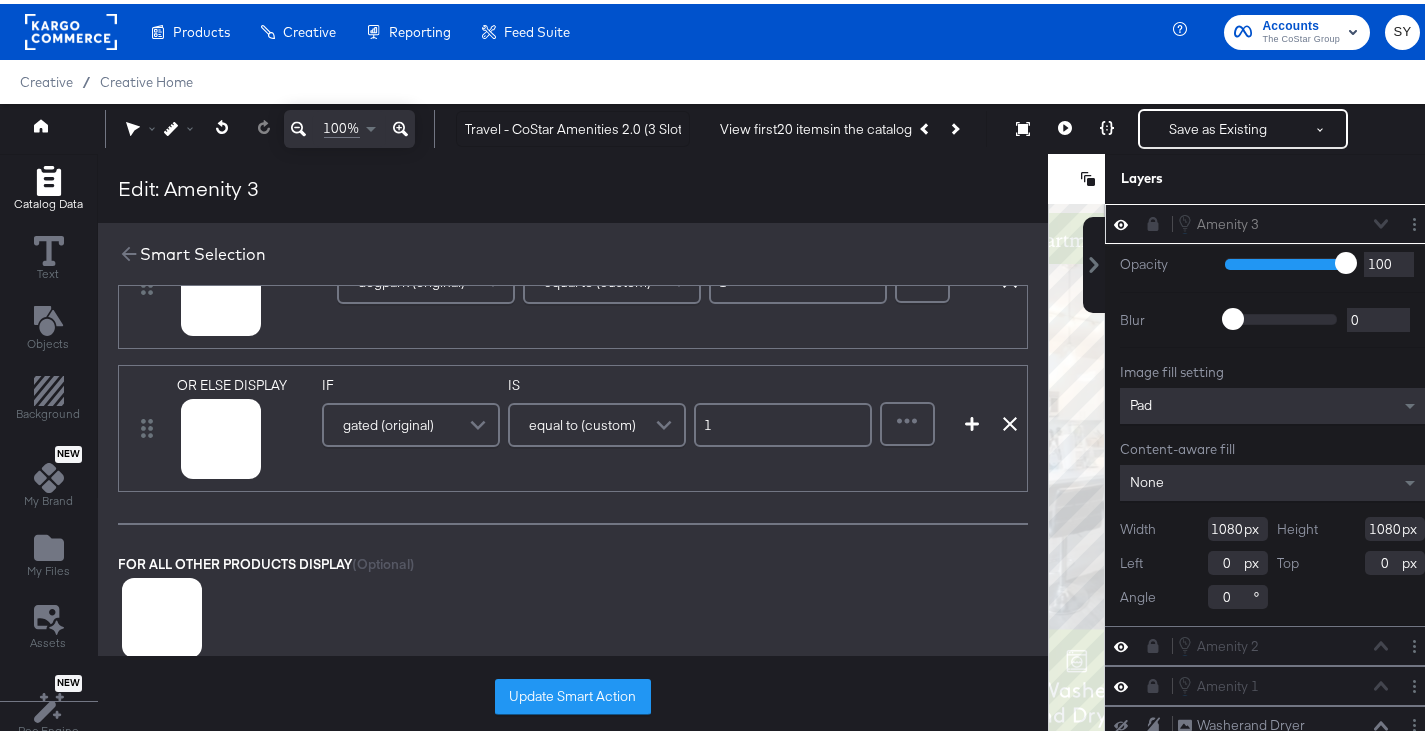 scroll, scrollTop: 395, scrollLeft: 0, axis: vertical 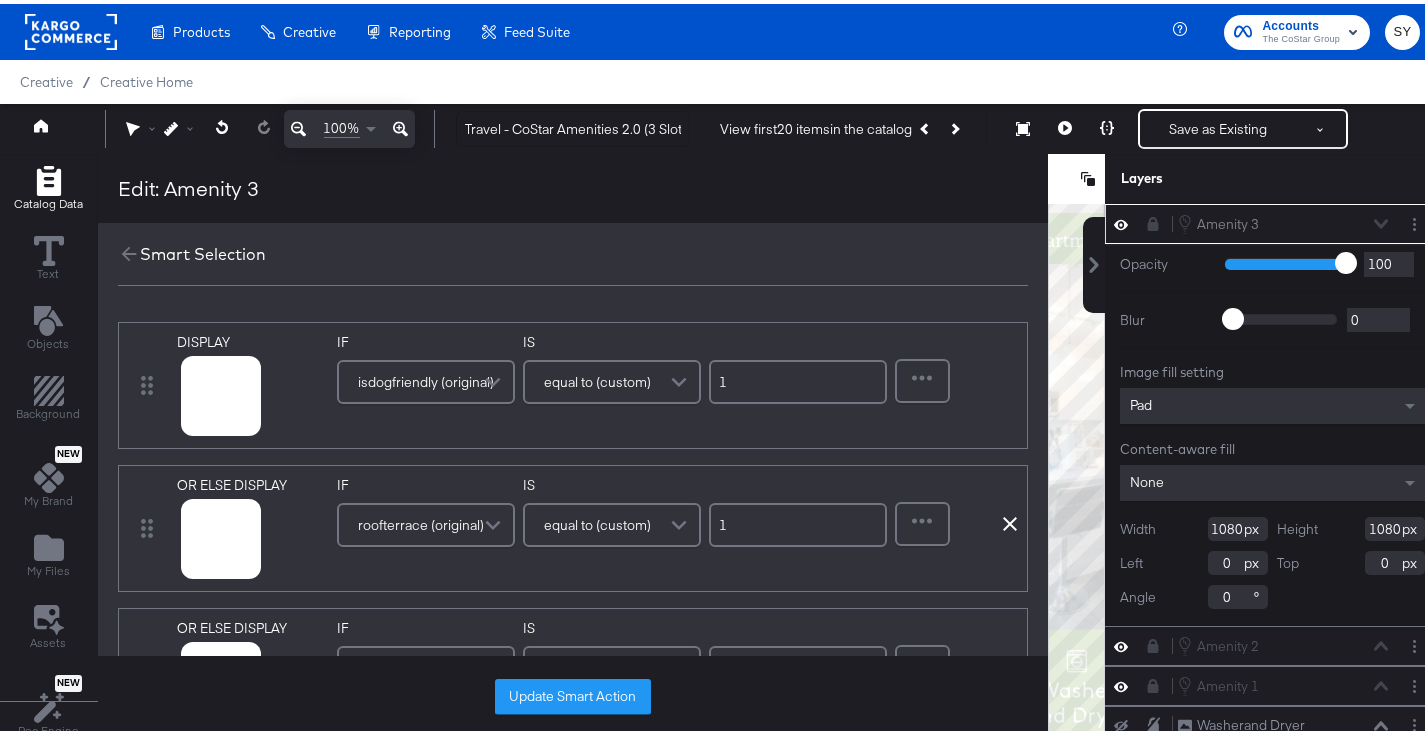 click on "Amenity 3 Amenity 3" at bounding box center [1283, 220] 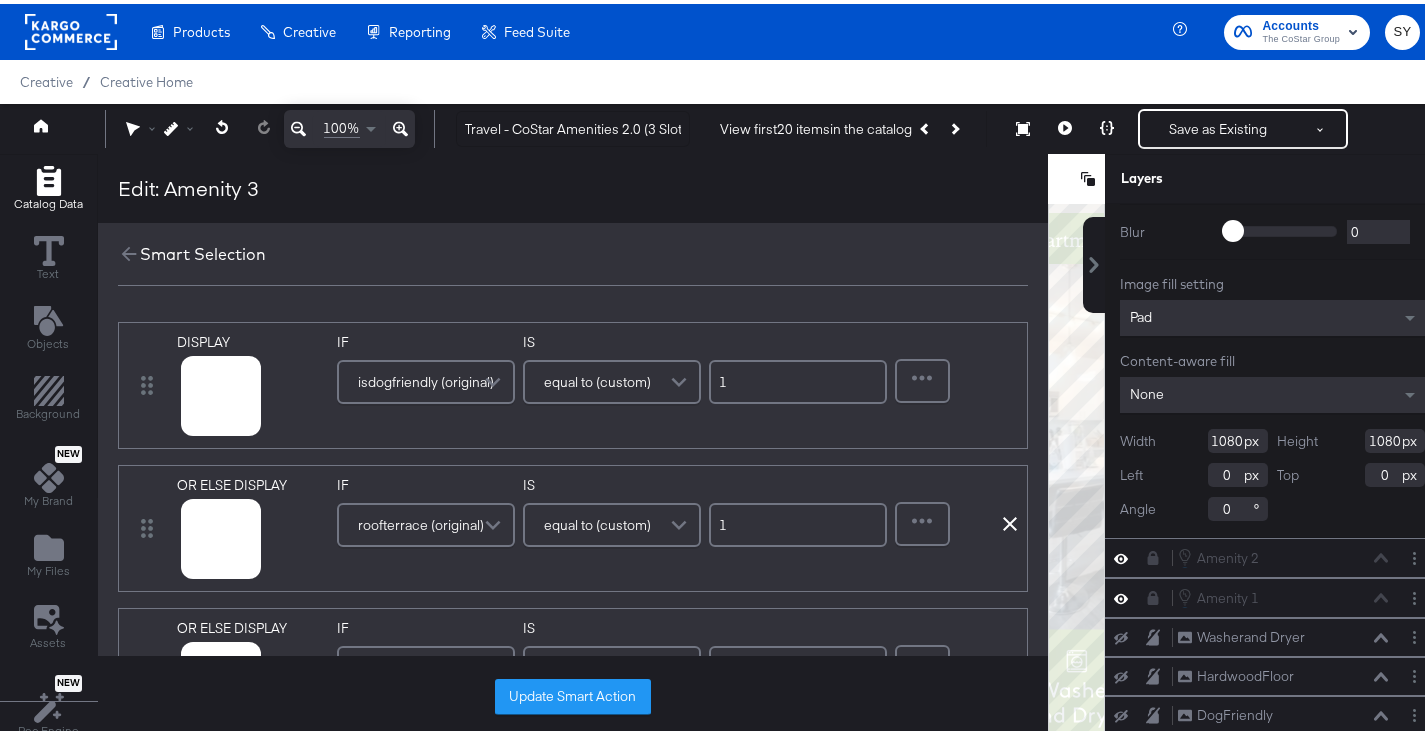 scroll, scrollTop: 90, scrollLeft: 0, axis: vertical 